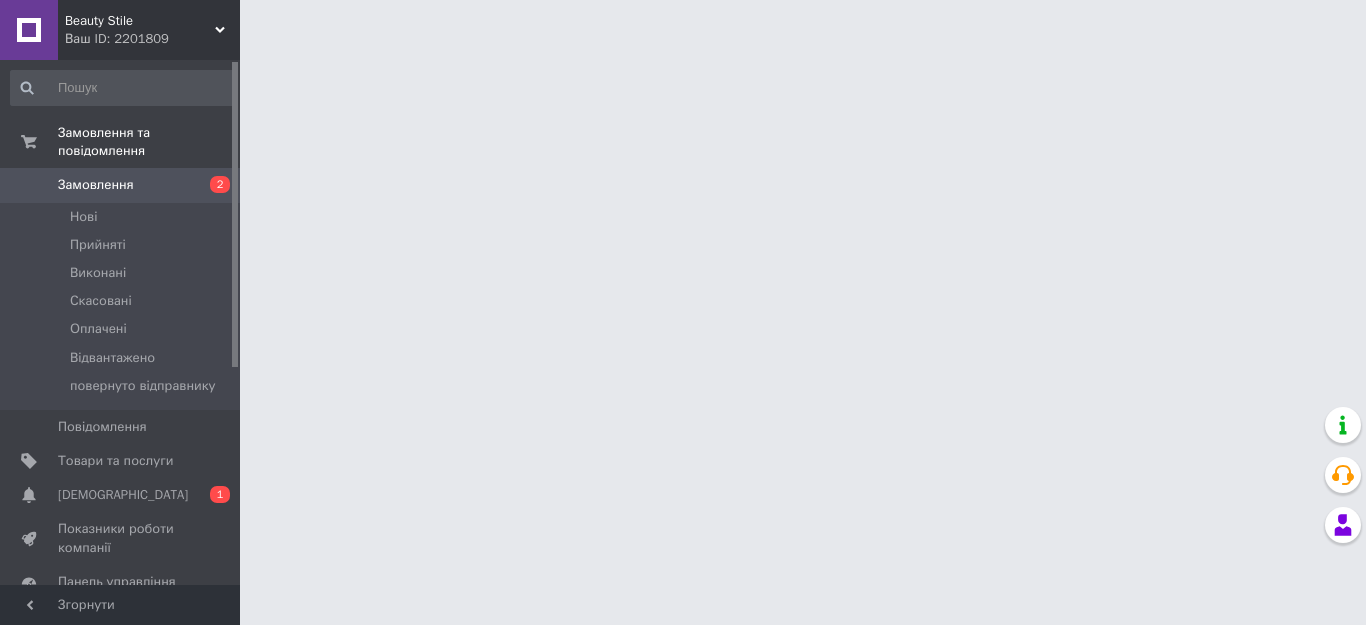 scroll, scrollTop: 0, scrollLeft: 0, axis: both 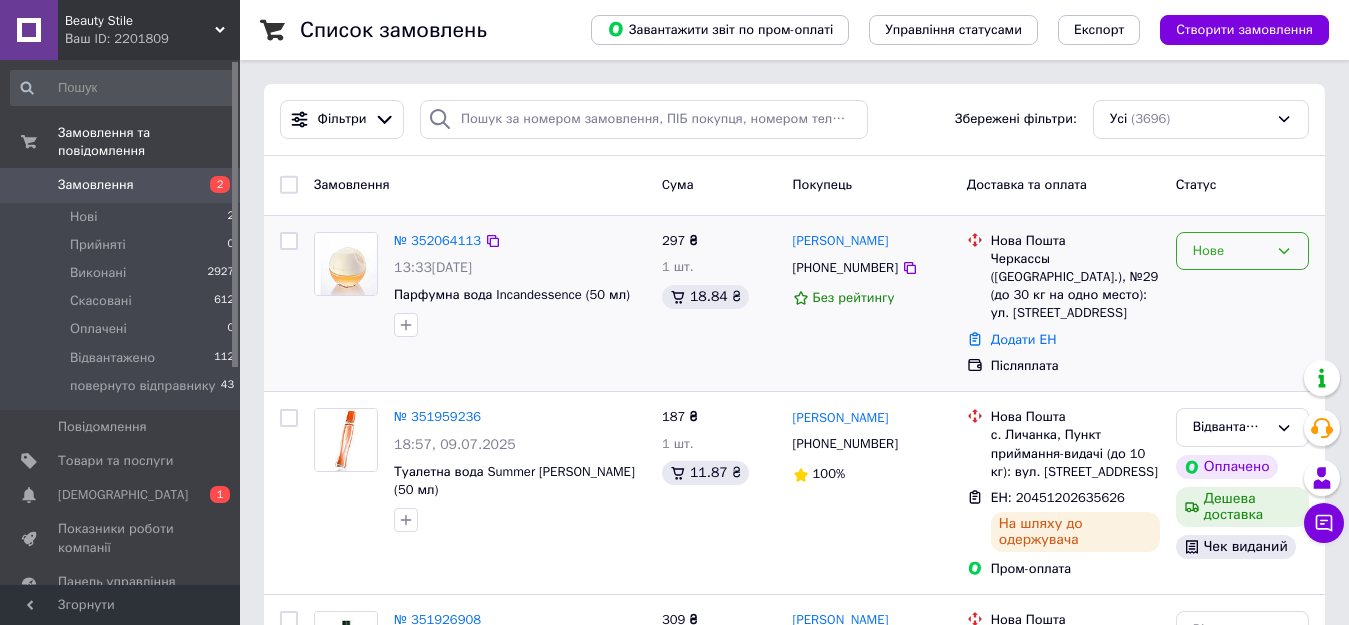 click on "Нове" at bounding box center (1230, 251) 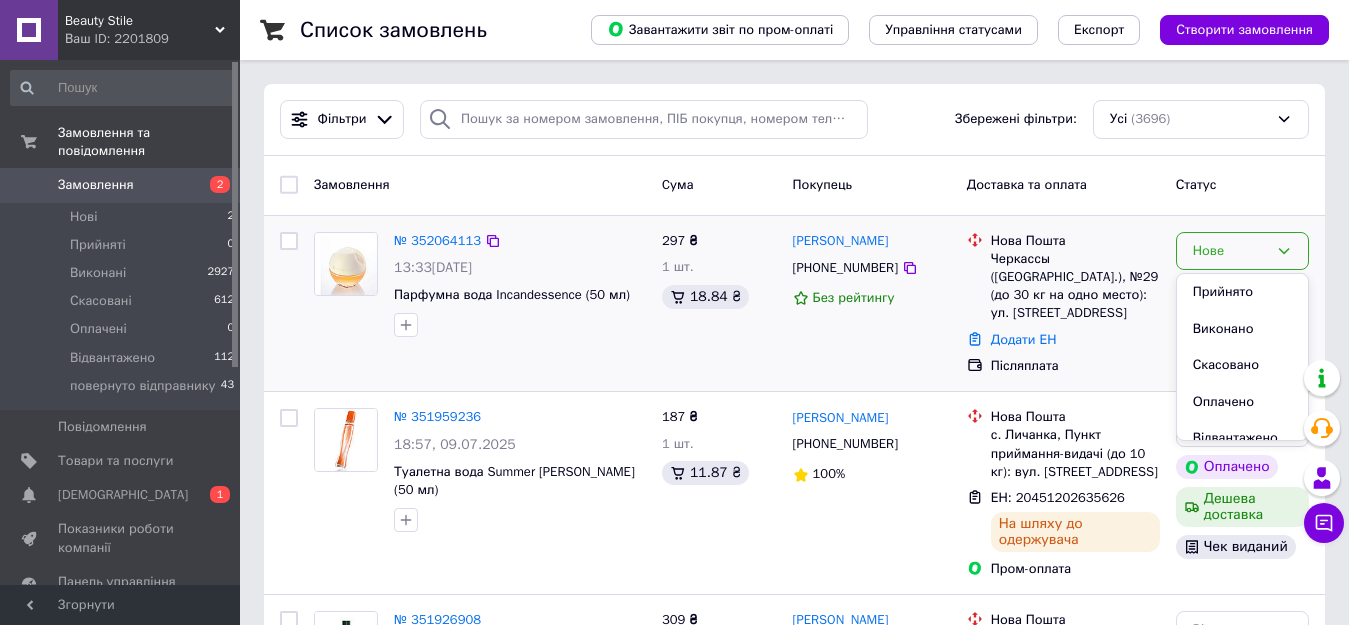 click on "Нове" at bounding box center [1230, 251] 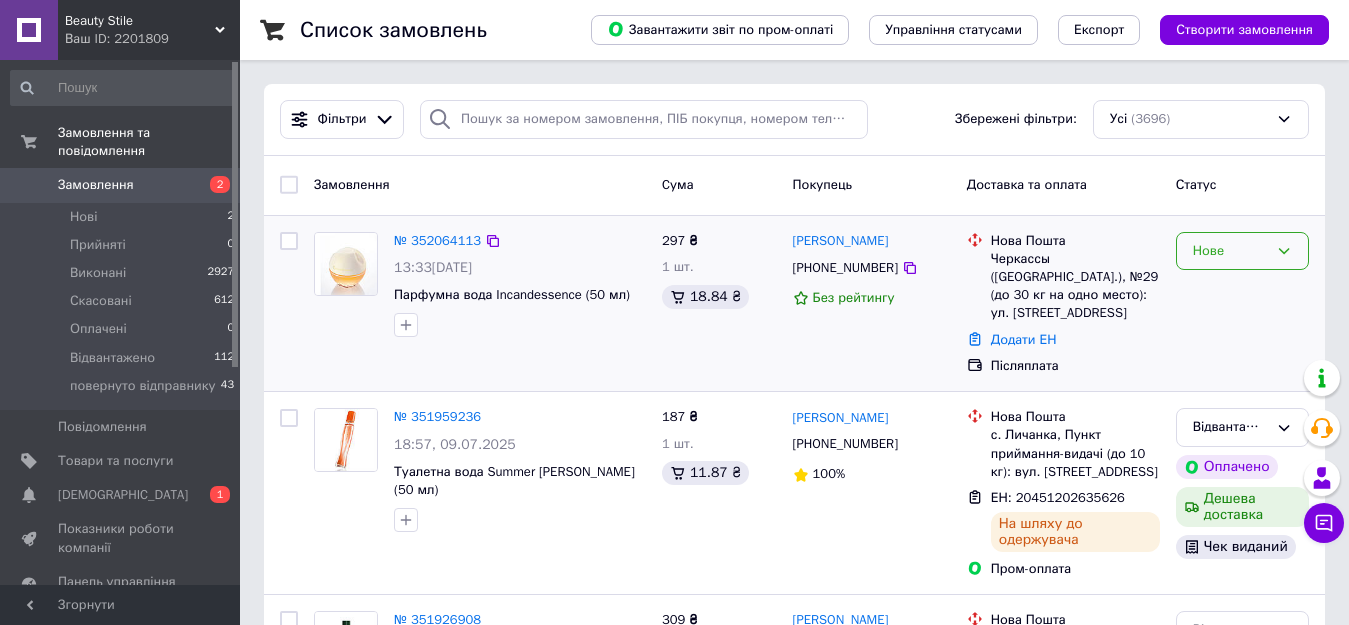 click 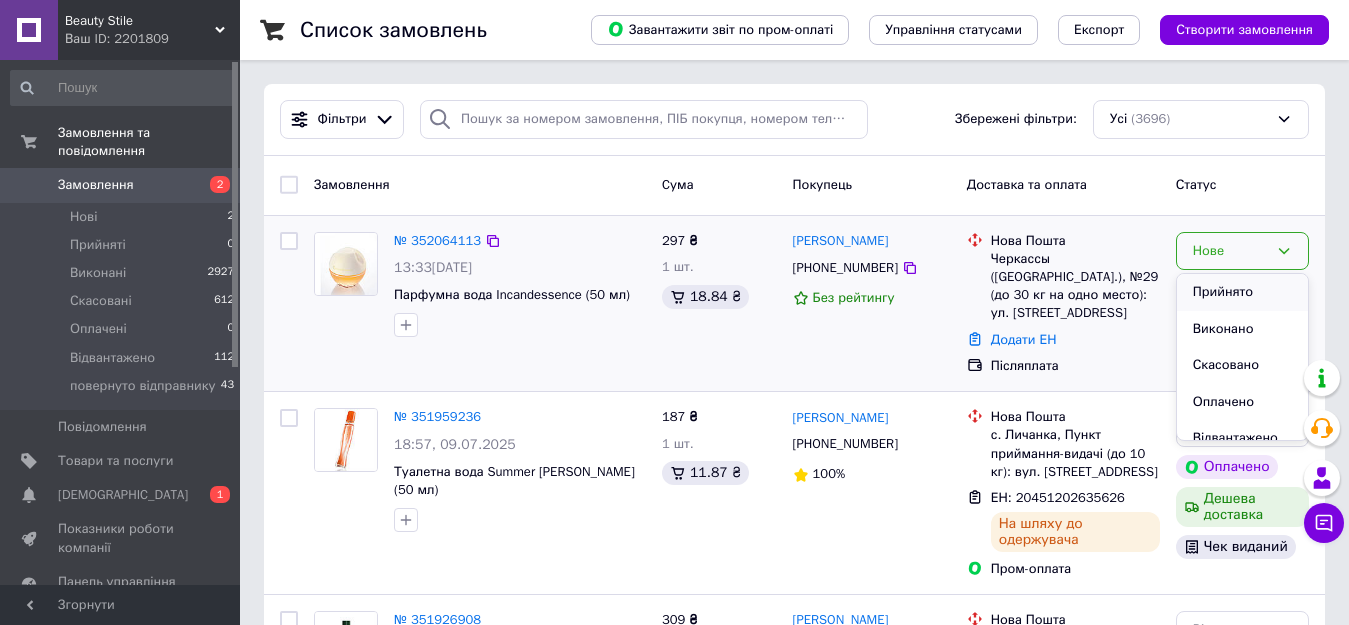 click on "Прийнято" at bounding box center (1242, 292) 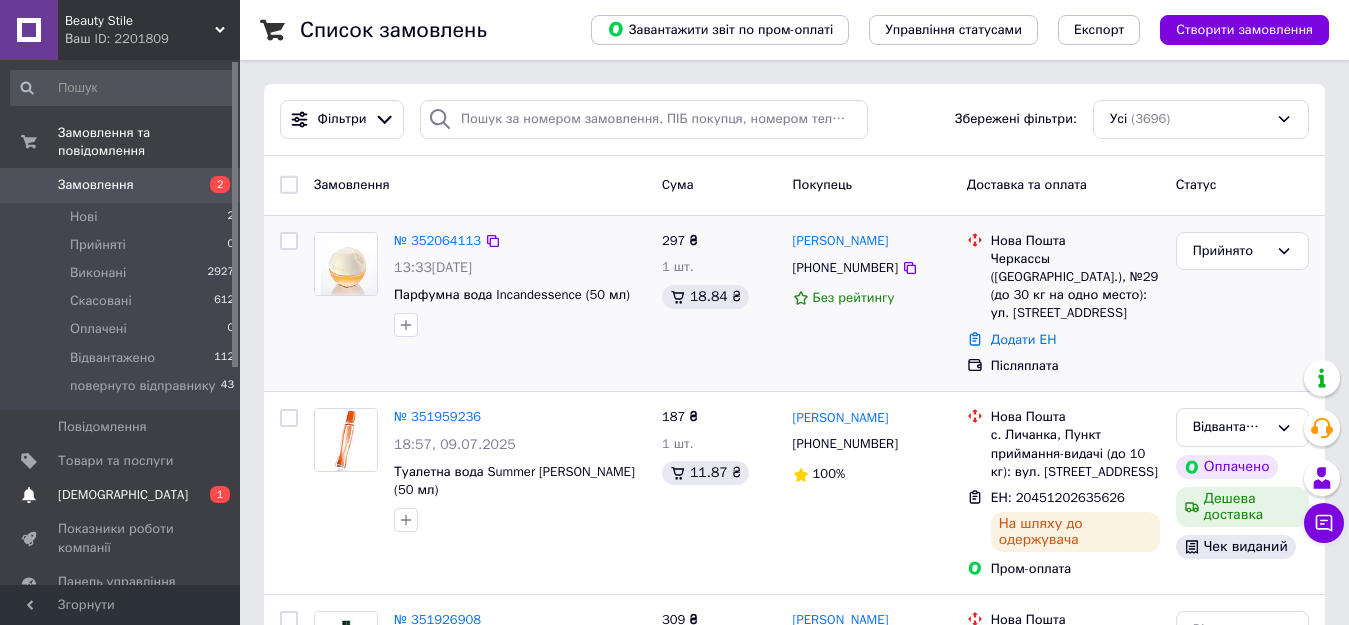click on "[DEMOGRAPHIC_DATA]" at bounding box center [123, 495] 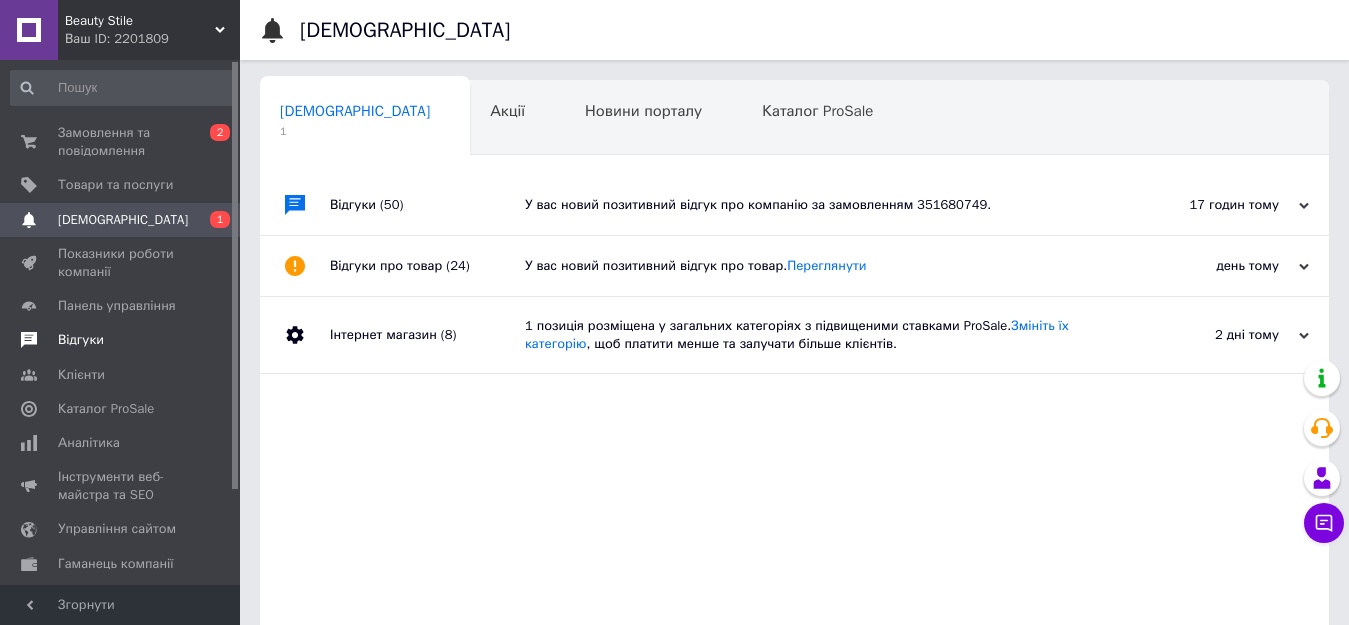 click on "Відгуки" at bounding box center (81, 340) 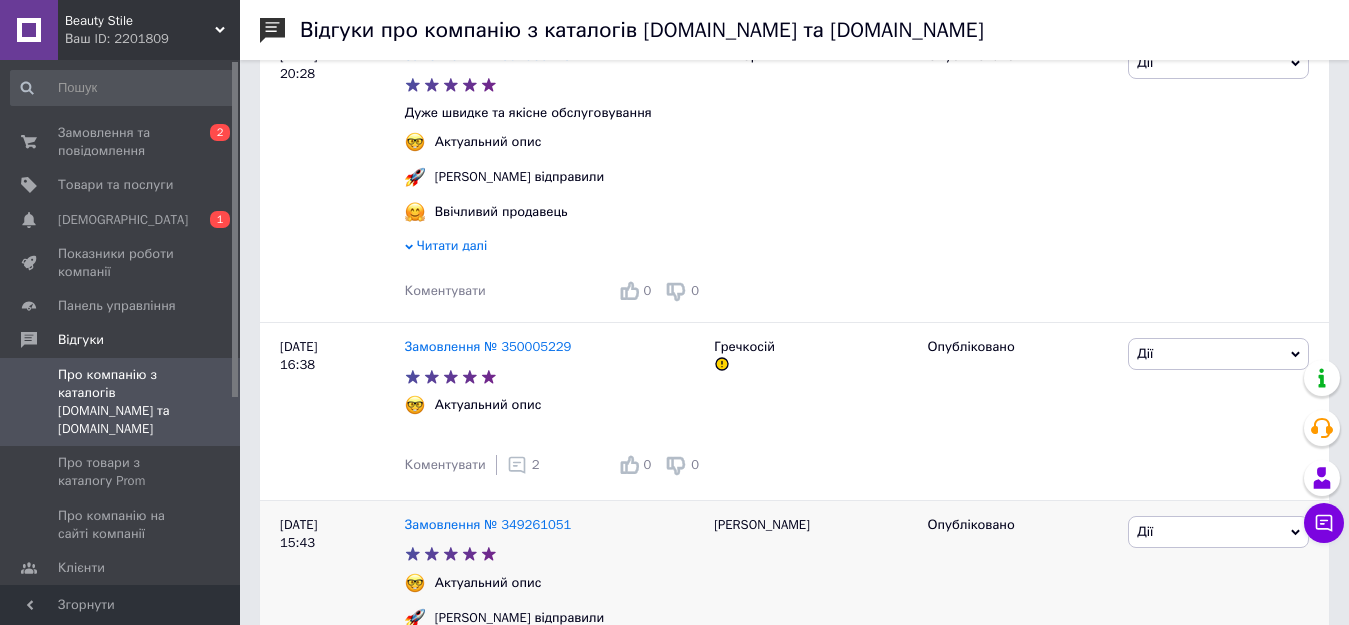 scroll, scrollTop: 500, scrollLeft: 0, axis: vertical 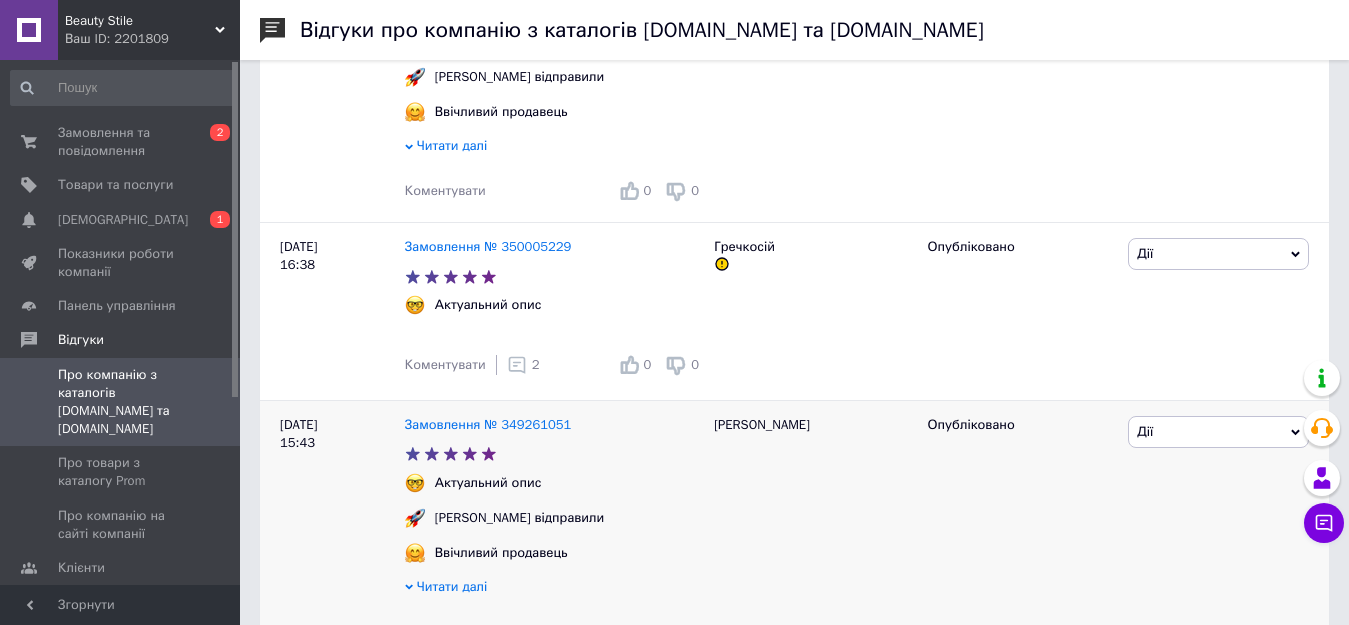 click 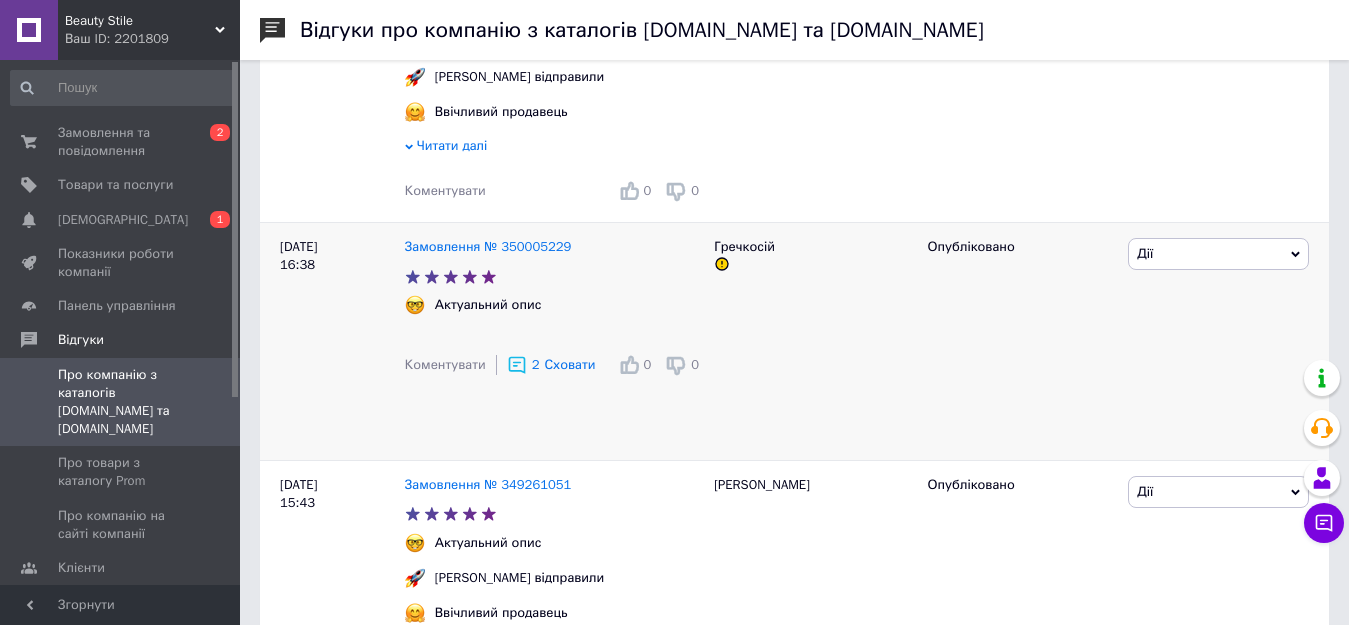 click 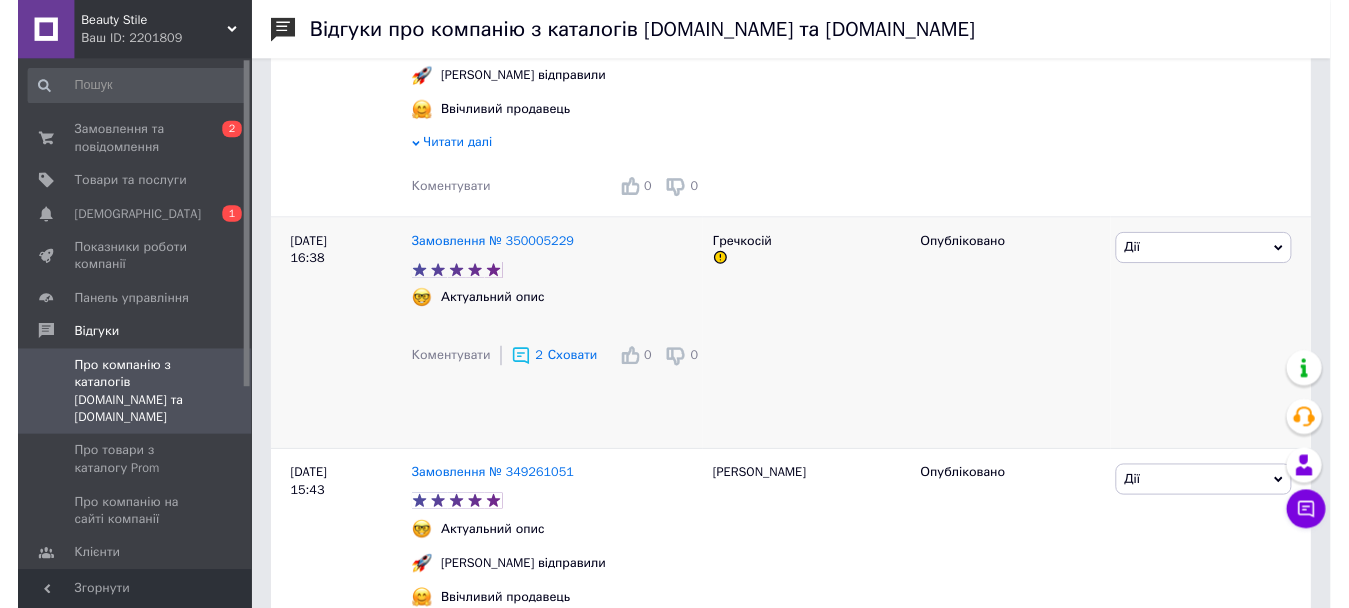 scroll, scrollTop: 700, scrollLeft: 0, axis: vertical 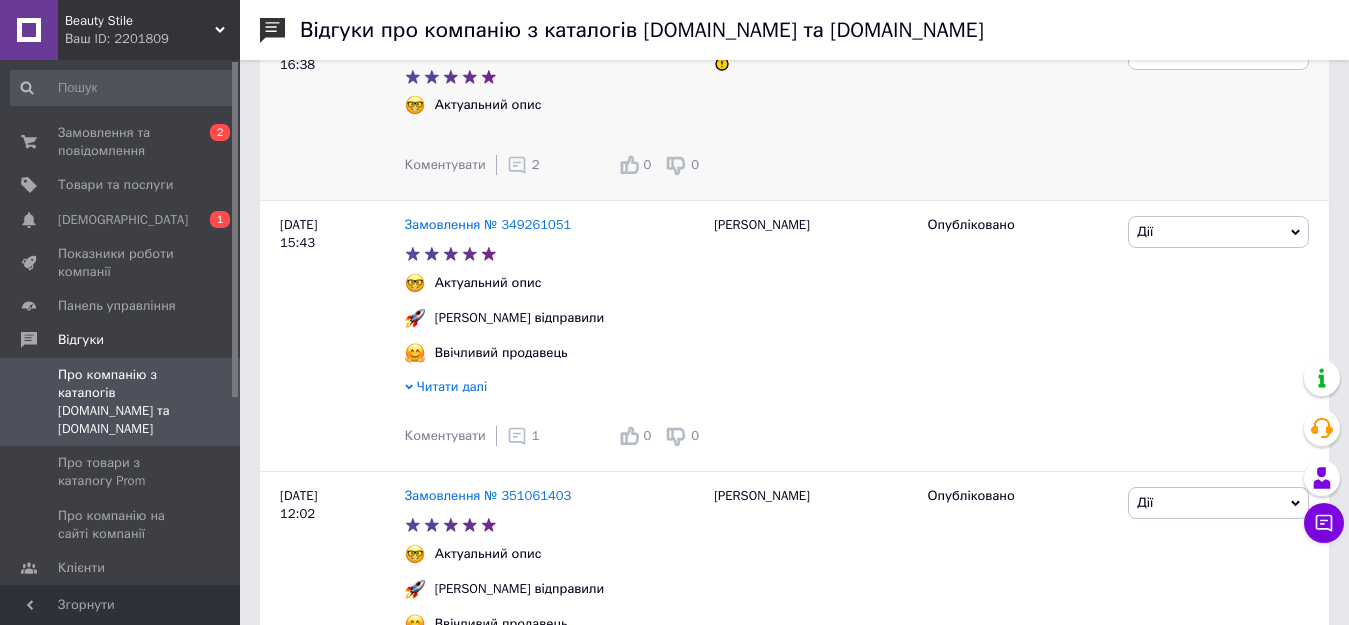 click 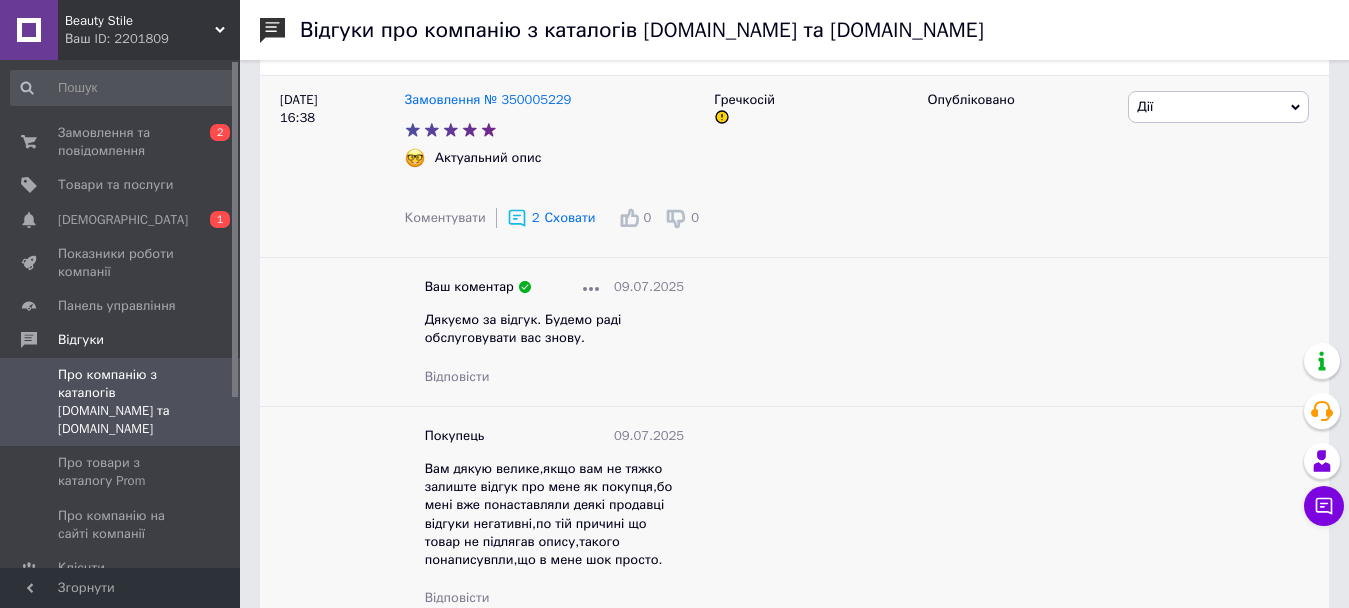 scroll, scrollTop: 700, scrollLeft: 0, axis: vertical 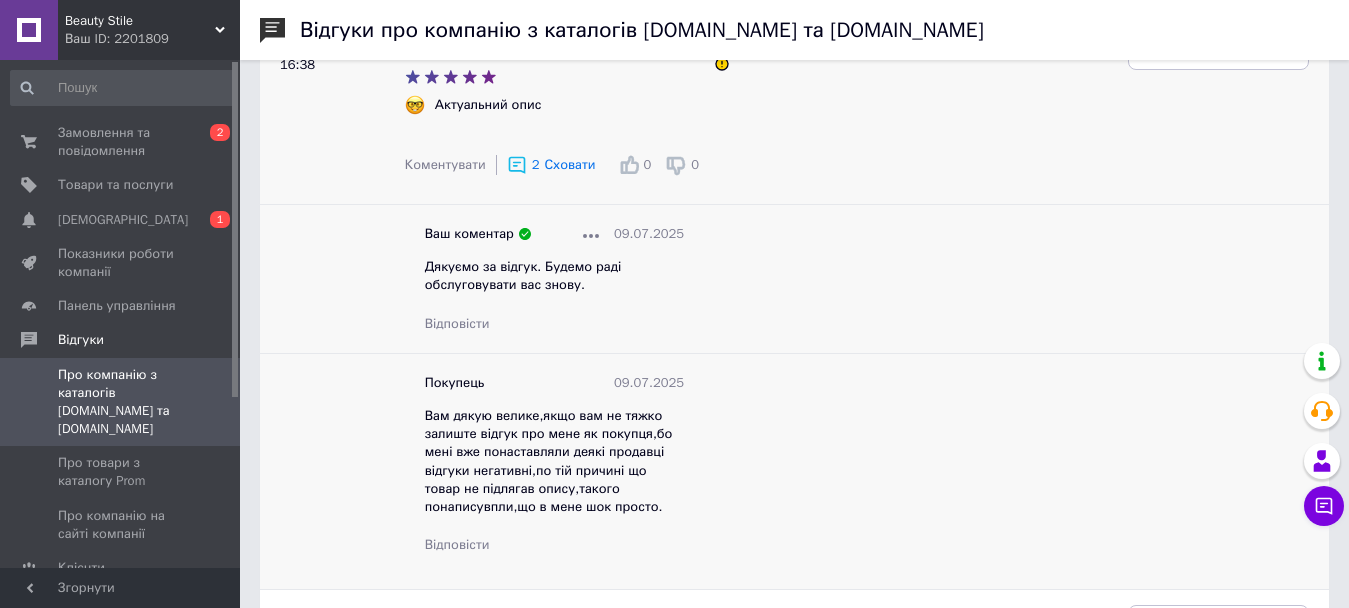 click on "Дякуємо за відгук. Будемо раді обслуговувати вас знову." at bounding box center (523, 275) 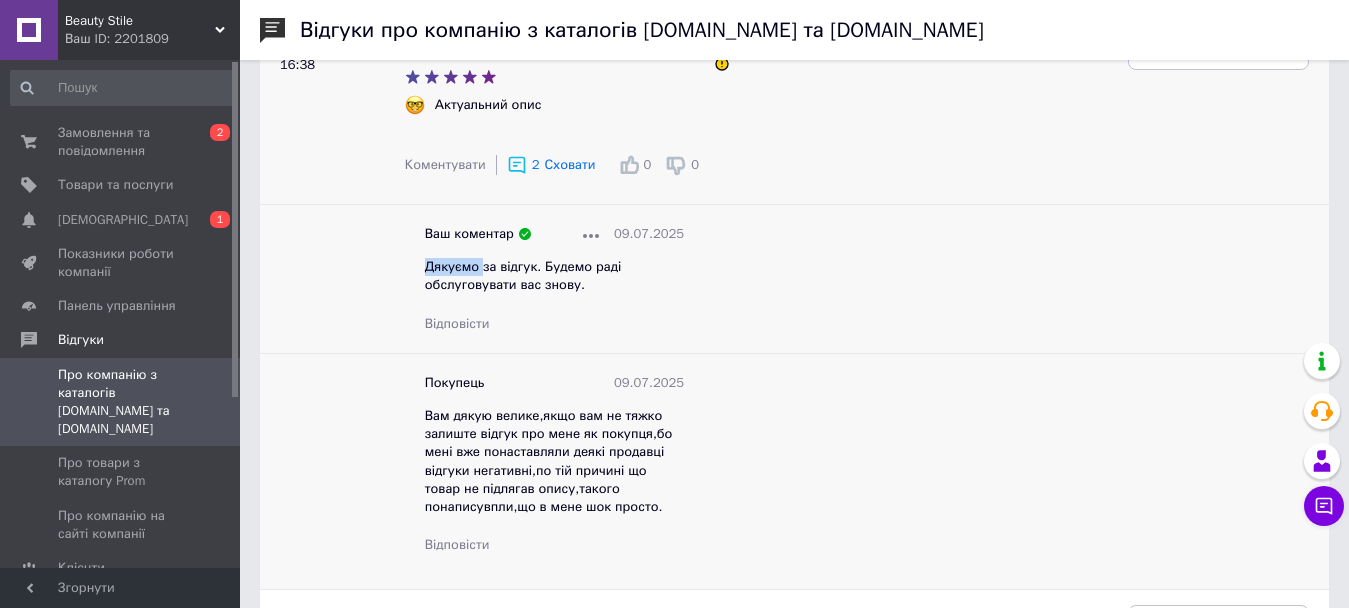 click on "Дякуємо за відгук. Будемо раді обслуговувати вас знову." at bounding box center (523, 275) 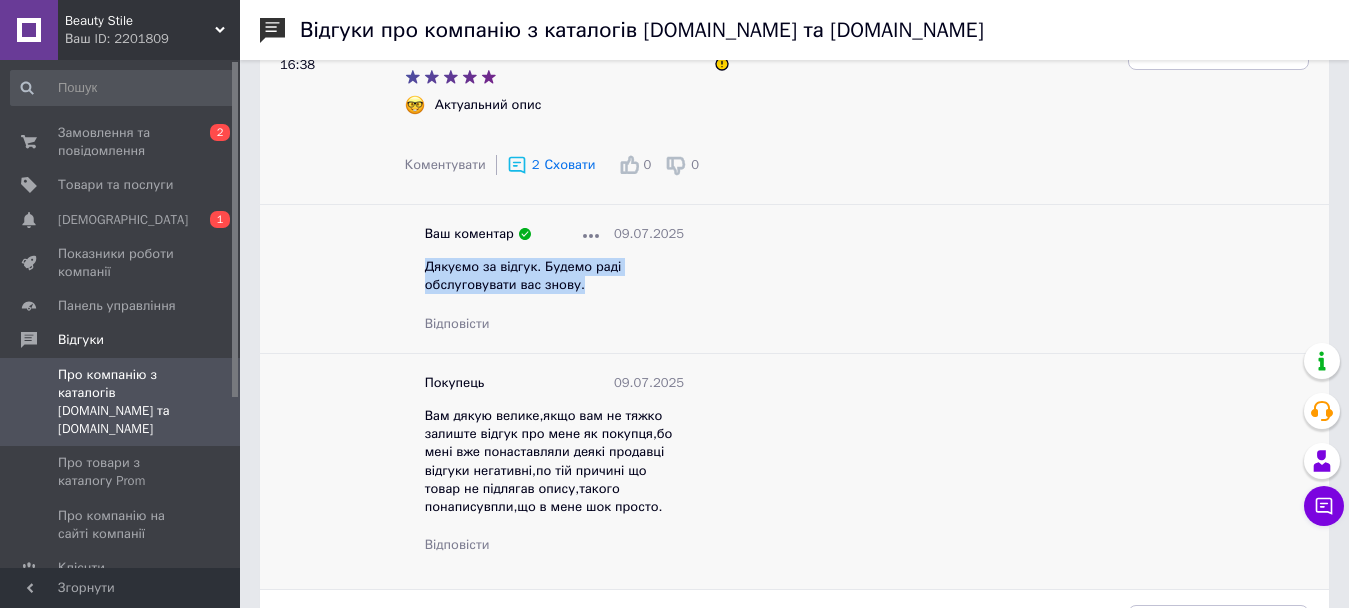 copy on "Дякуємо за відгук. Будемо раді обслуговувати вас знову." 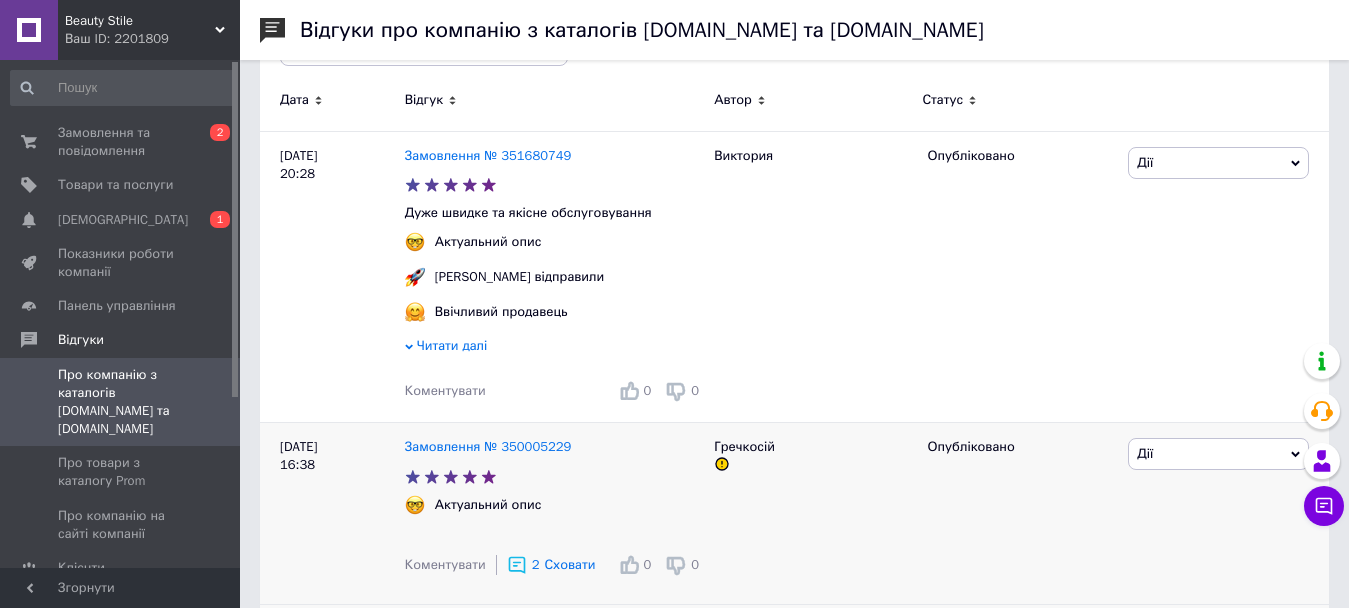 scroll, scrollTop: 200, scrollLeft: 0, axis: vertical 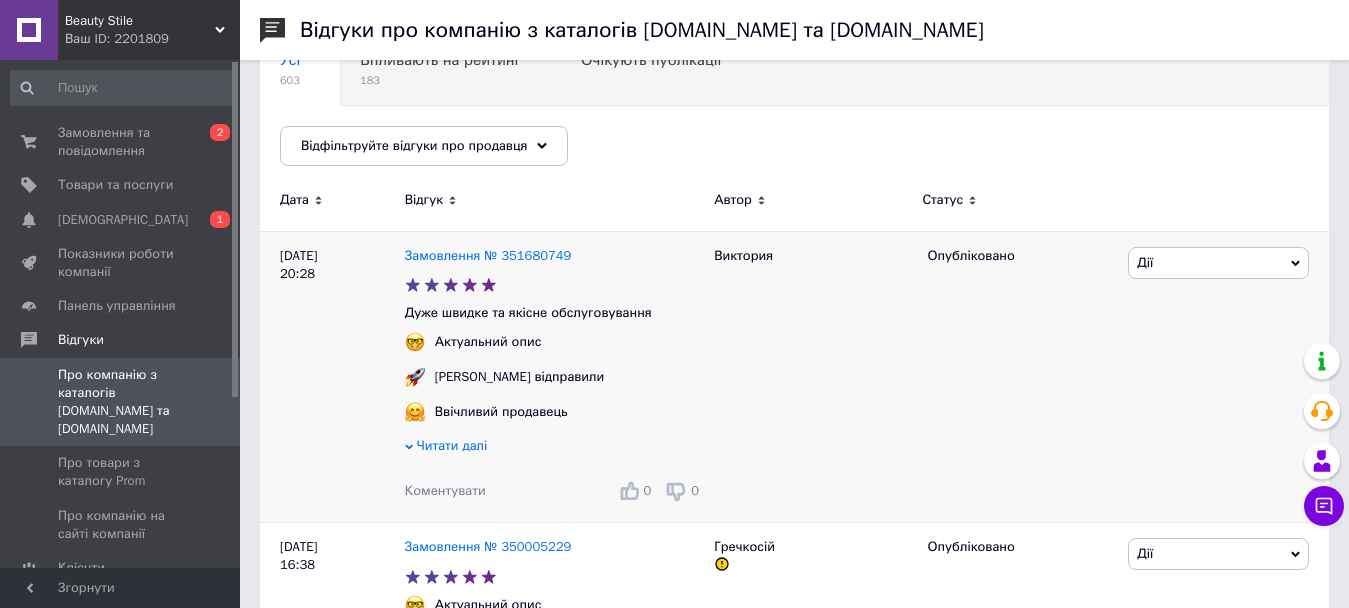 click on "Коментувати" at bounding box center [445, 490] 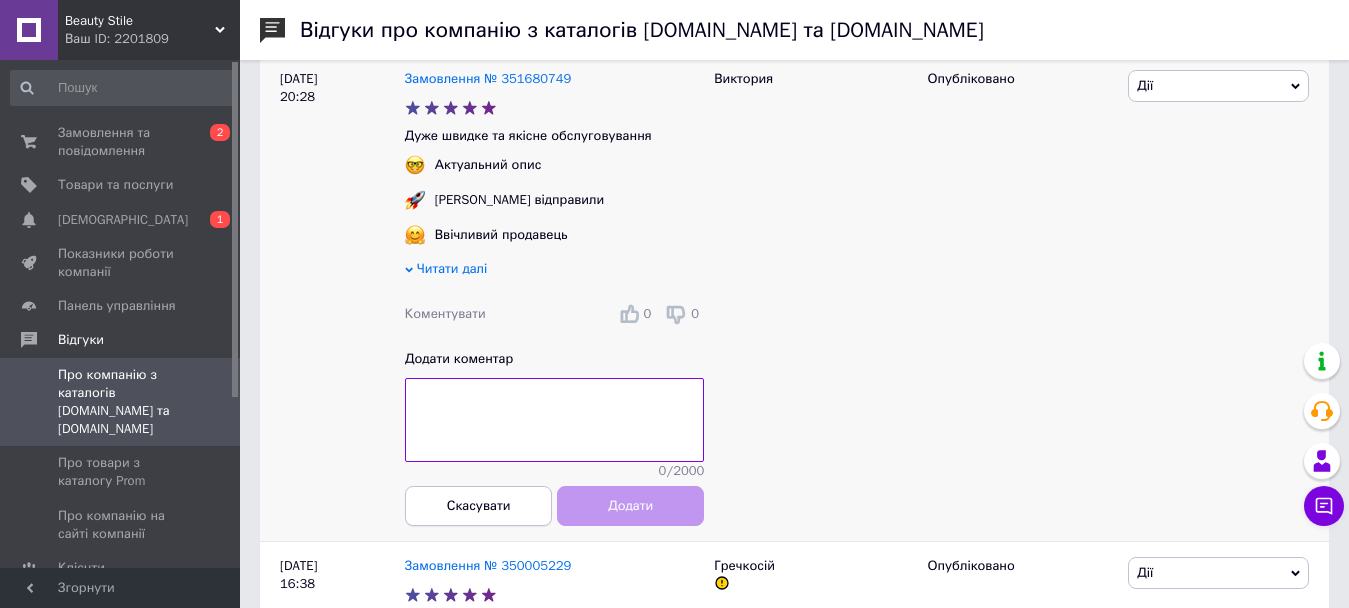 scroll, scrollTop: 400, scrollLeft: 0, axis: vertical 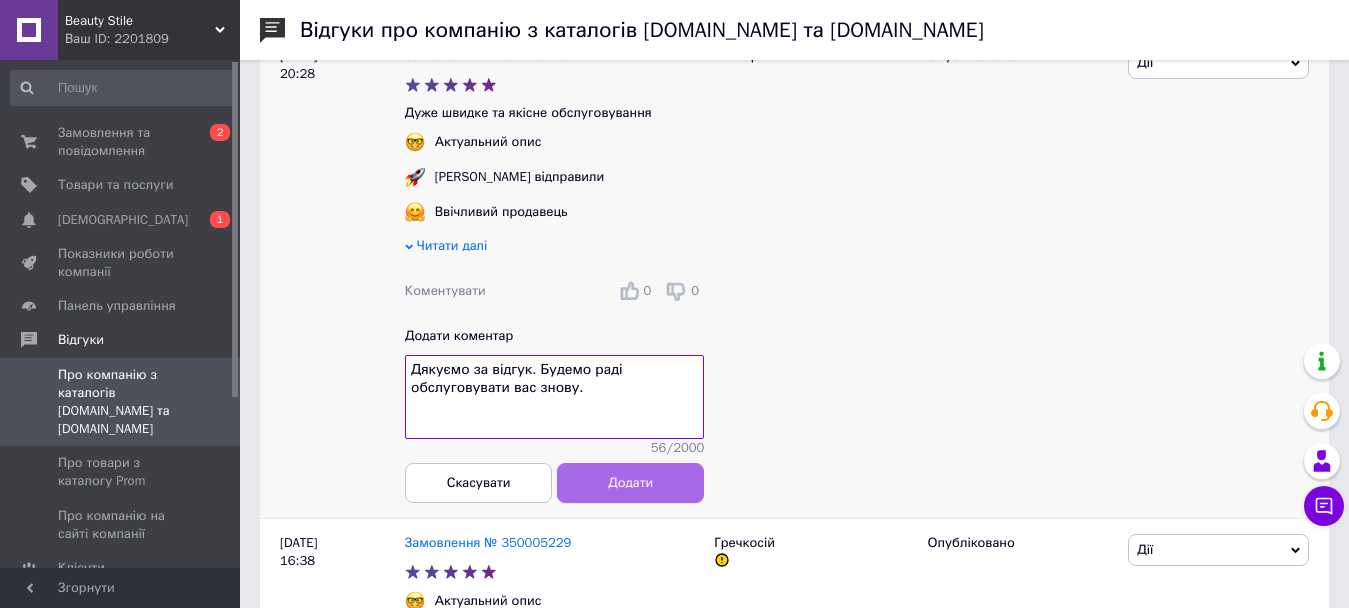 type on "Дякуємо за відгук. Будемо раді обслуговувати вас знову." 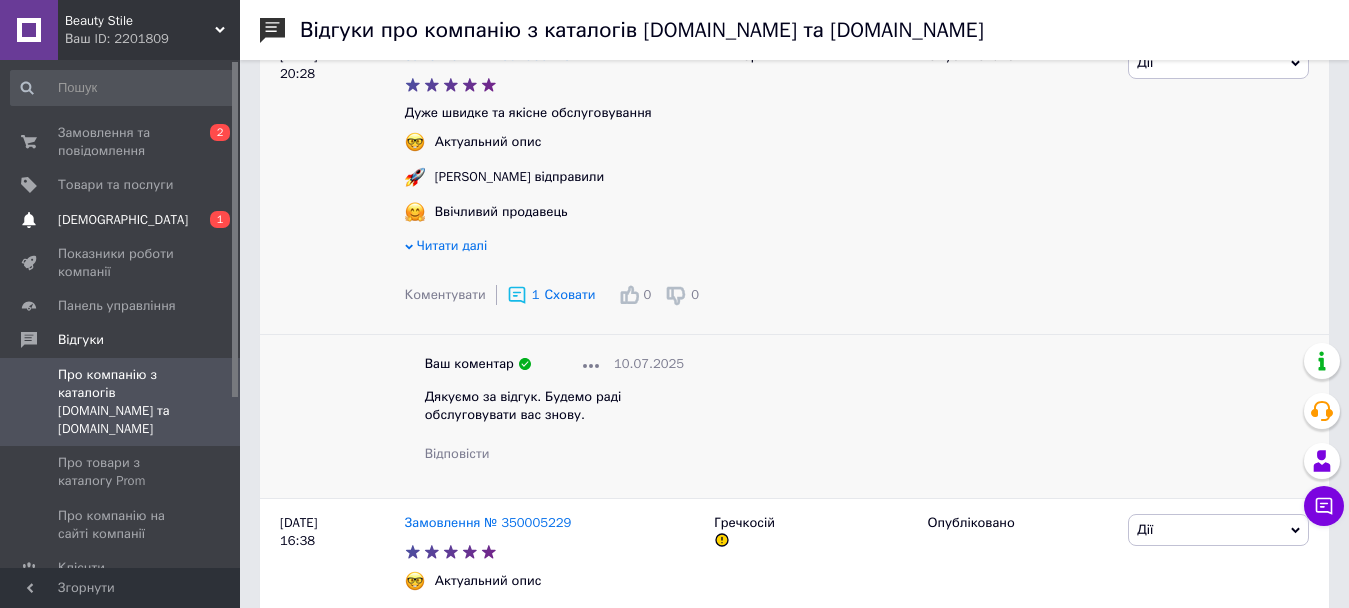 click on "[DEMOGRAPHIC_DATA]" at bounding box center [123, 220] 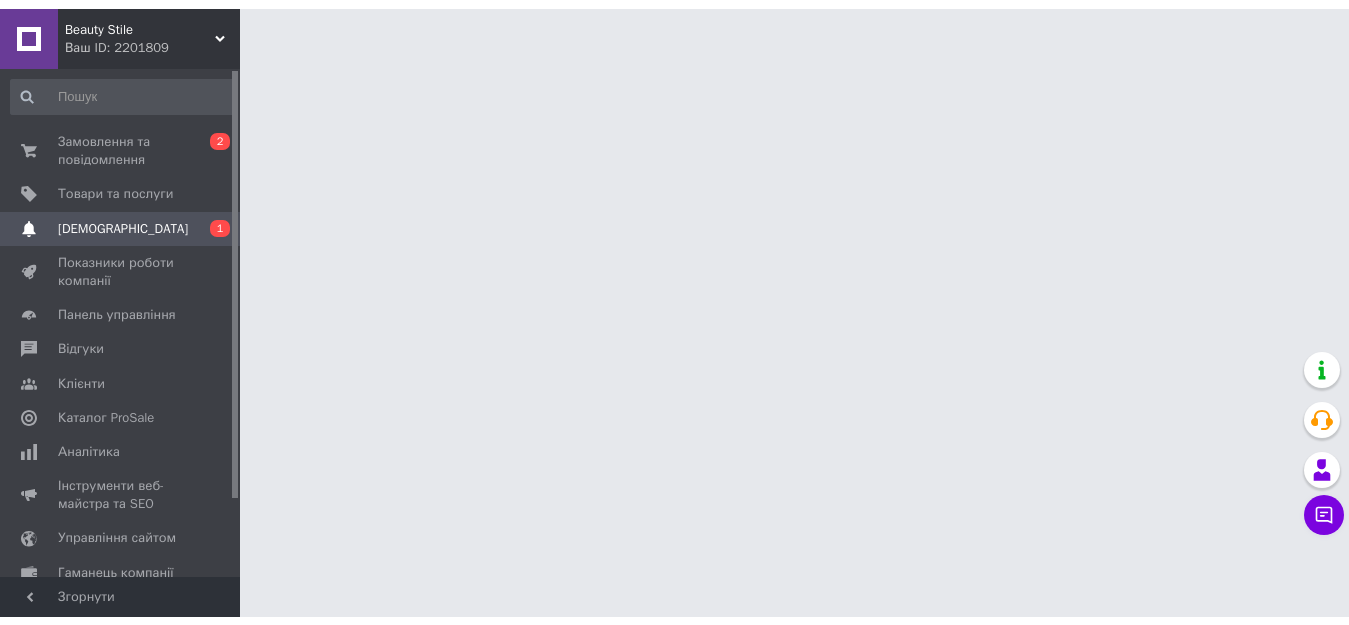 scroll, scrollTop: 0, scrollLeft: 0, axis: both 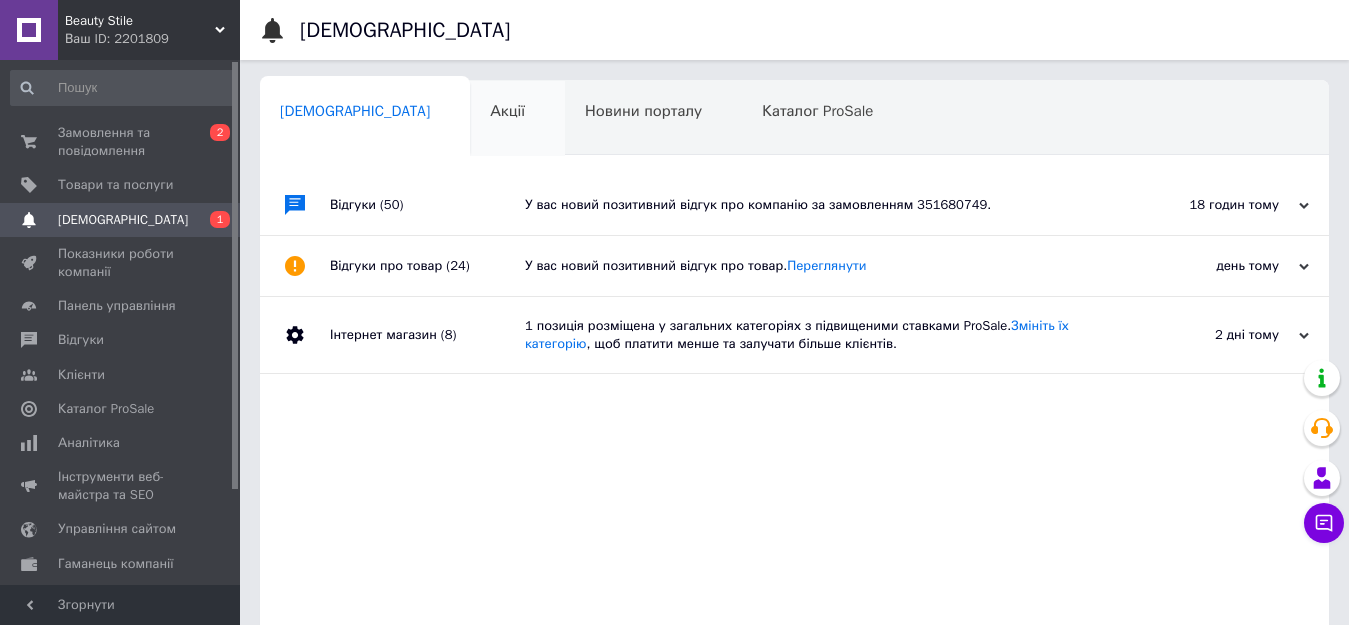 click on "Акції" at bounding box center (507, 111) 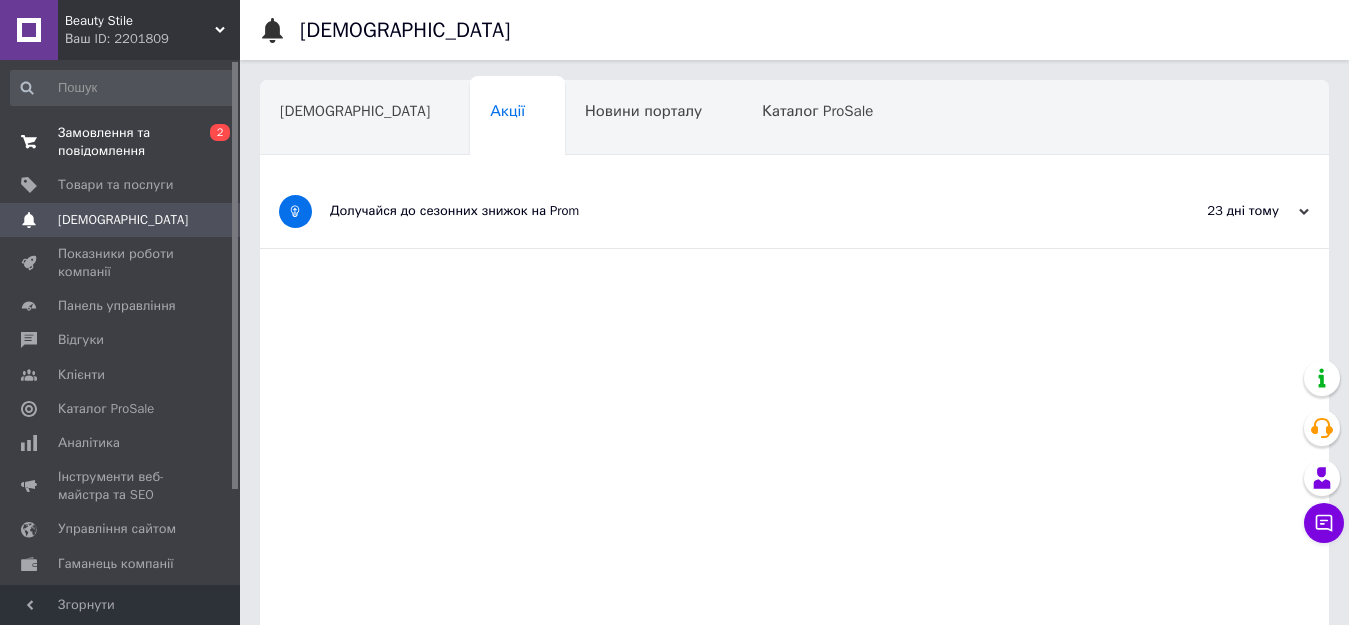 click on "Замовлення та повідомлення" at bounding box center (121, 142) 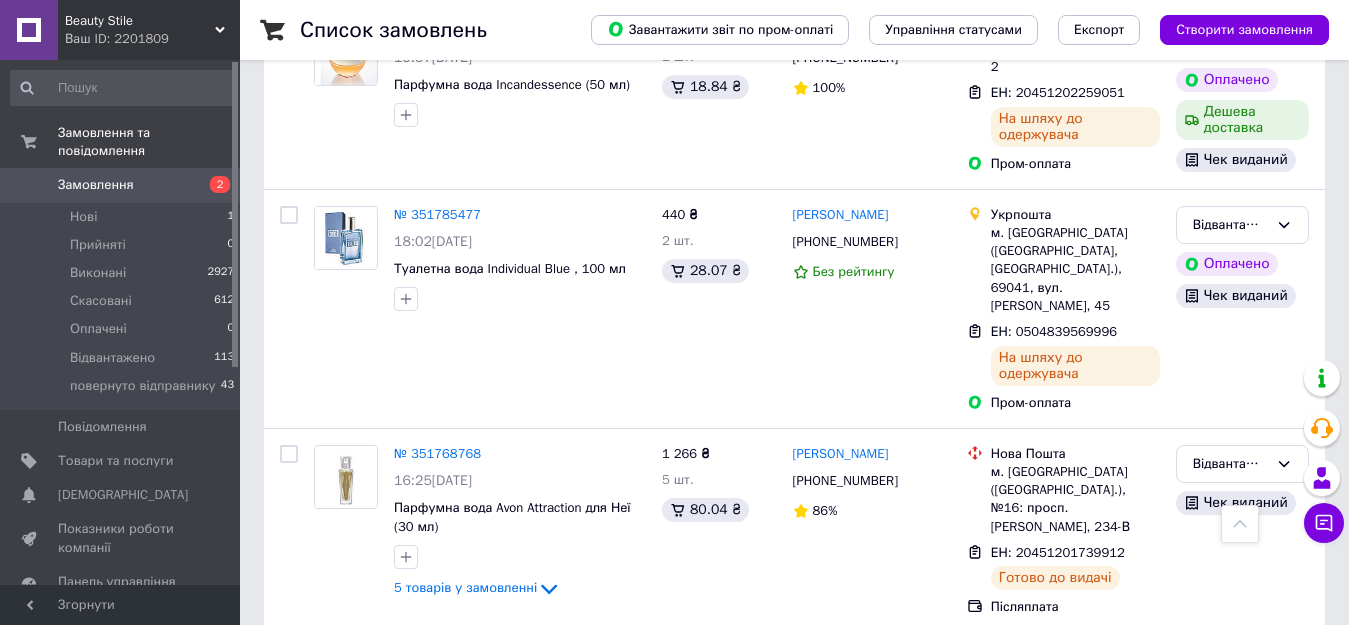 scroll, scrollTop: 2400, scrollLeft: 0, axis: vertical 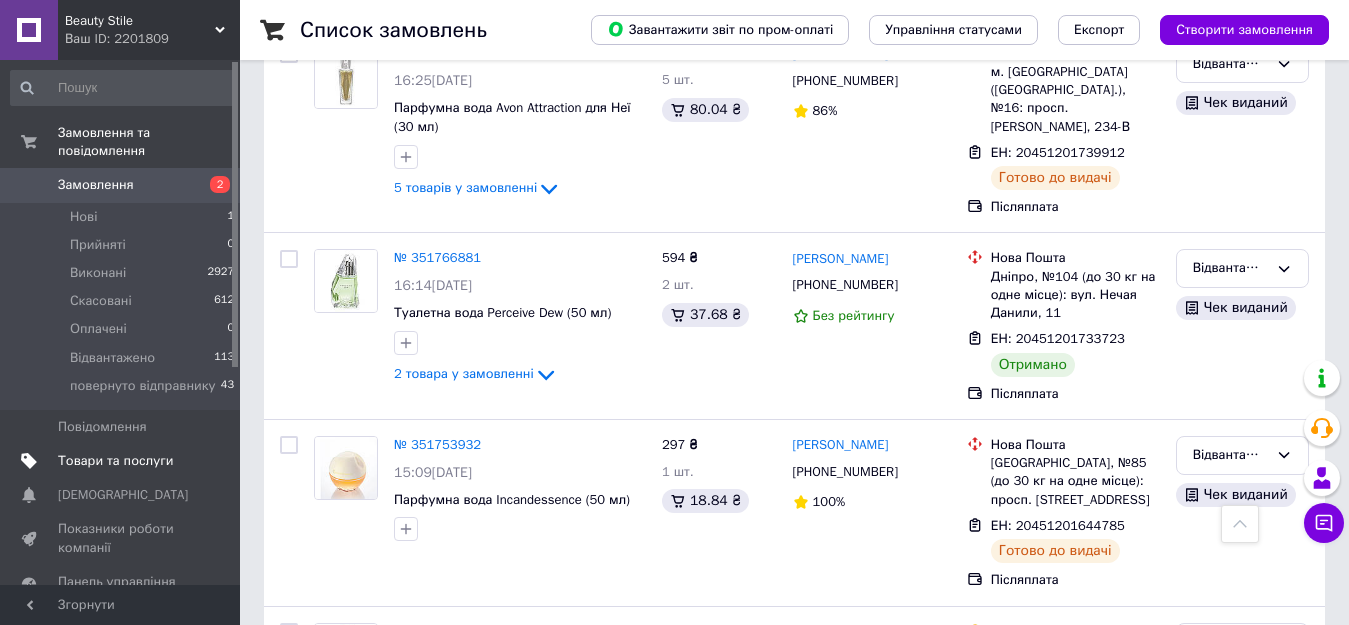click on "Товари та послуги" at bounding box center [115, 461] 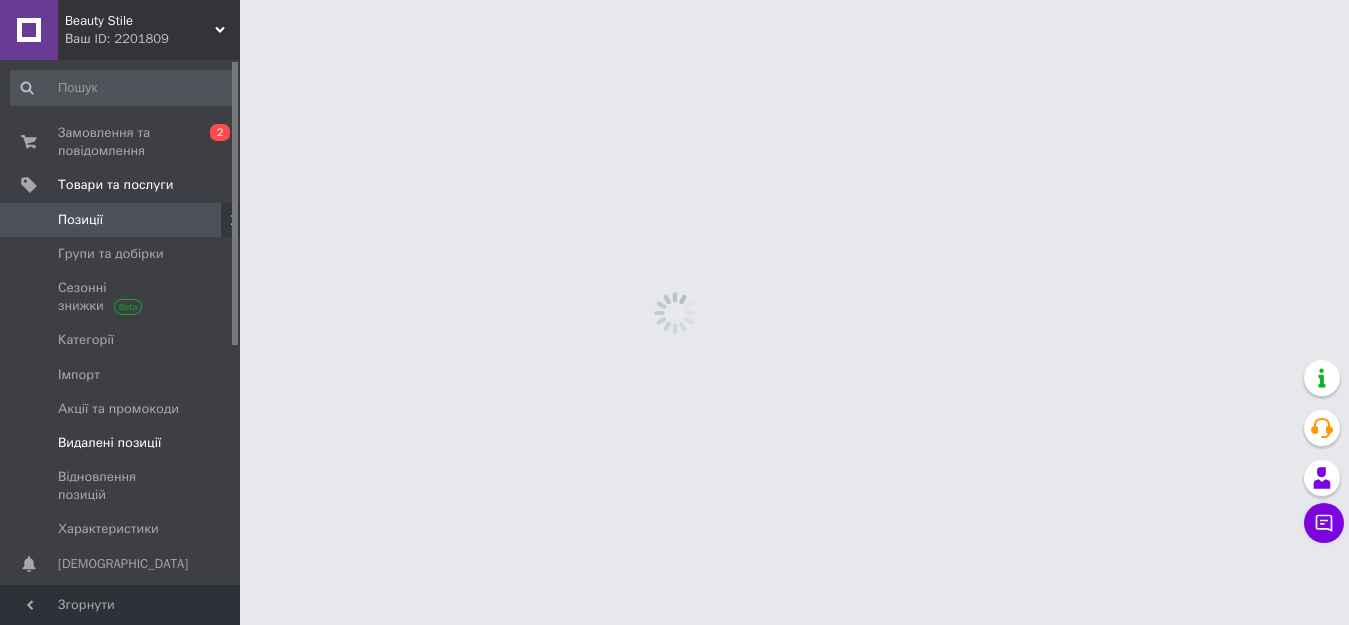 scroll, scrollTop: 0, scrollLeft: 0, axis: both 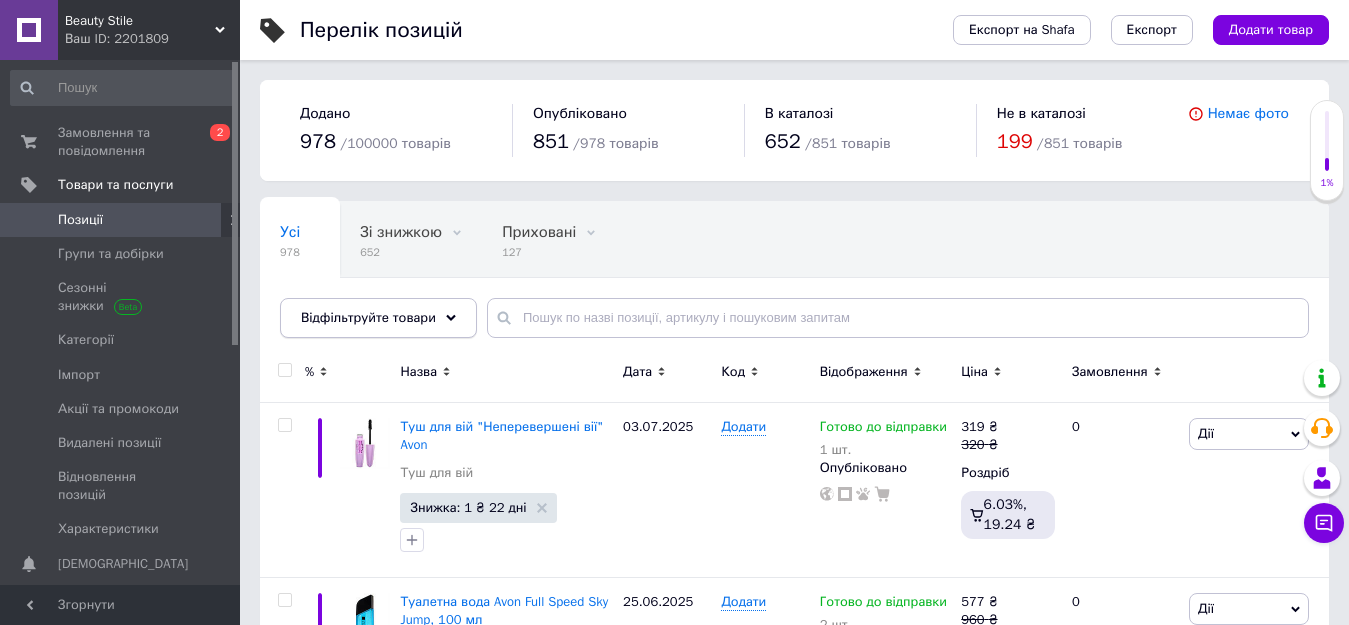 click 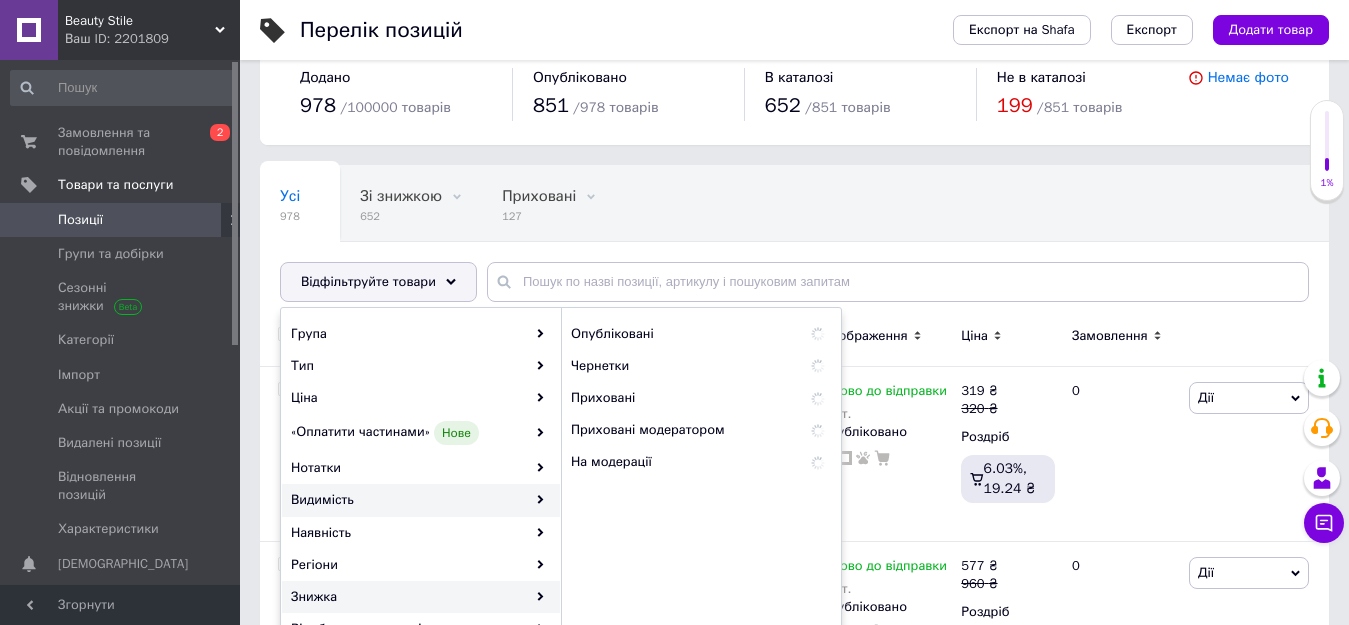 scroll, scrollTop: 300, scrollLeft: 0, axis: vertical 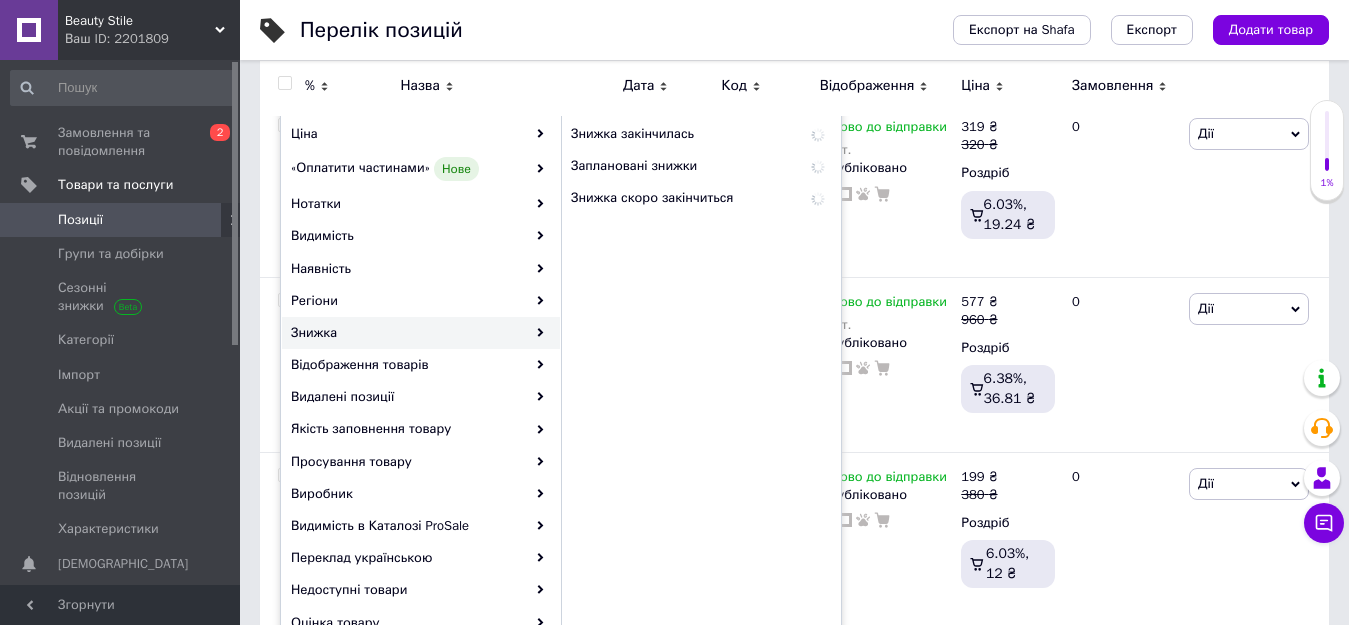 click on "Знижка" at bounding box center [421, 333] 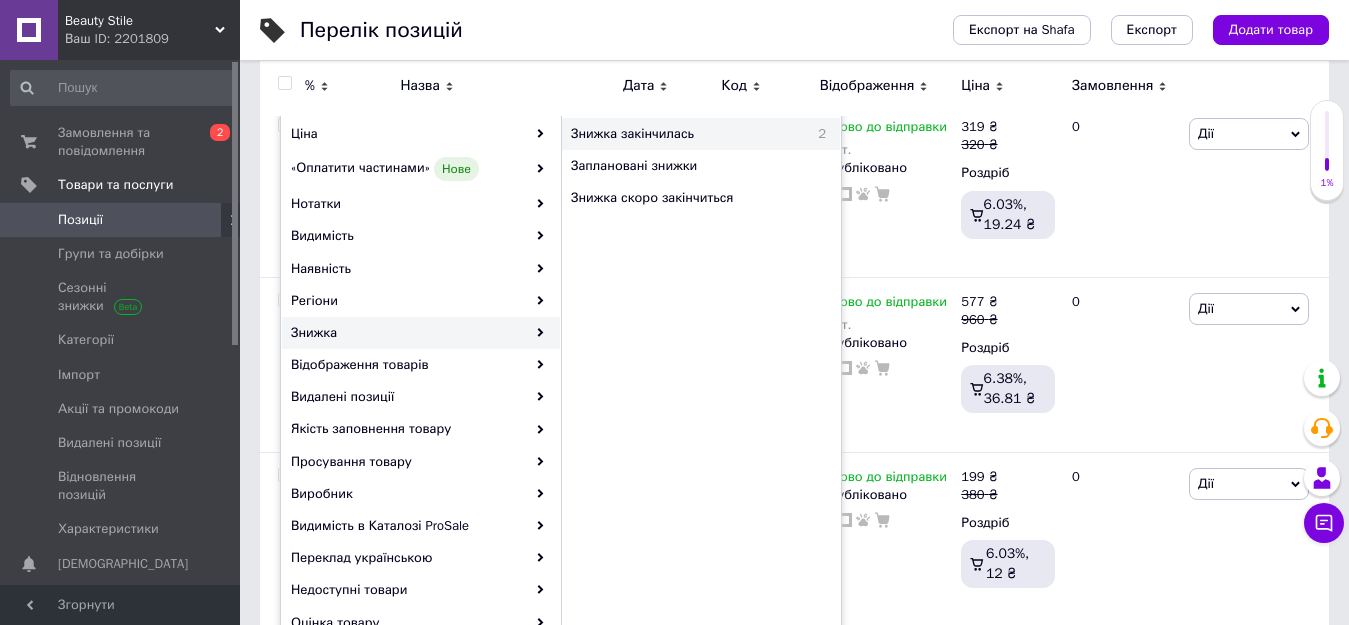 click on "Знижка закінчилась" at bounding box center (682, 134) 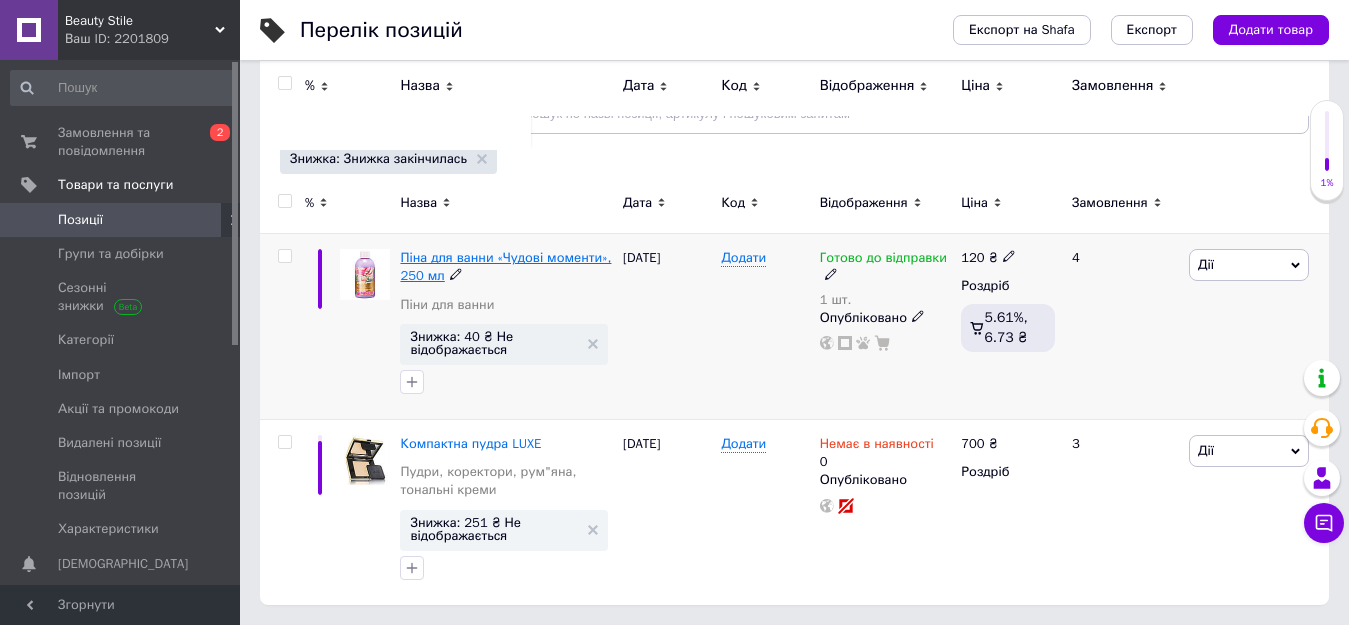 scroll, scrollTop: 204, scrollLeft: 0, axis: vertical 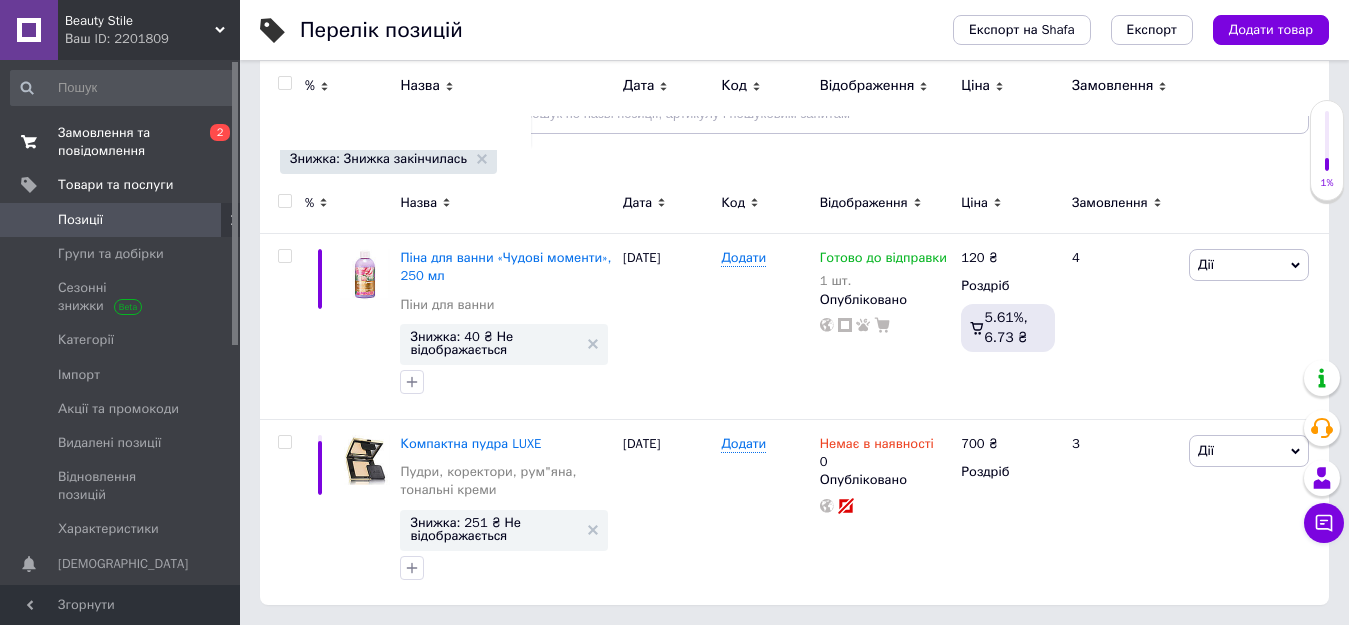 click on "Замовлення та повідомлення" at bounding box center [121, 142] 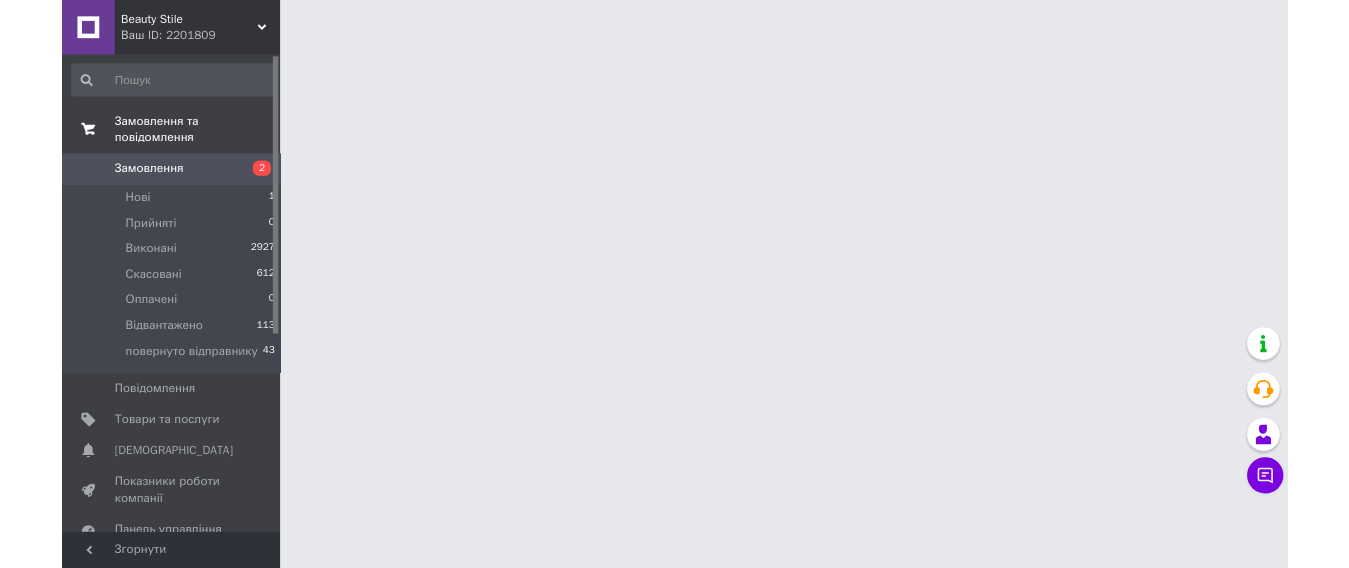 scroll, scrollTop: 0, scrollLeft: 0, axis: both 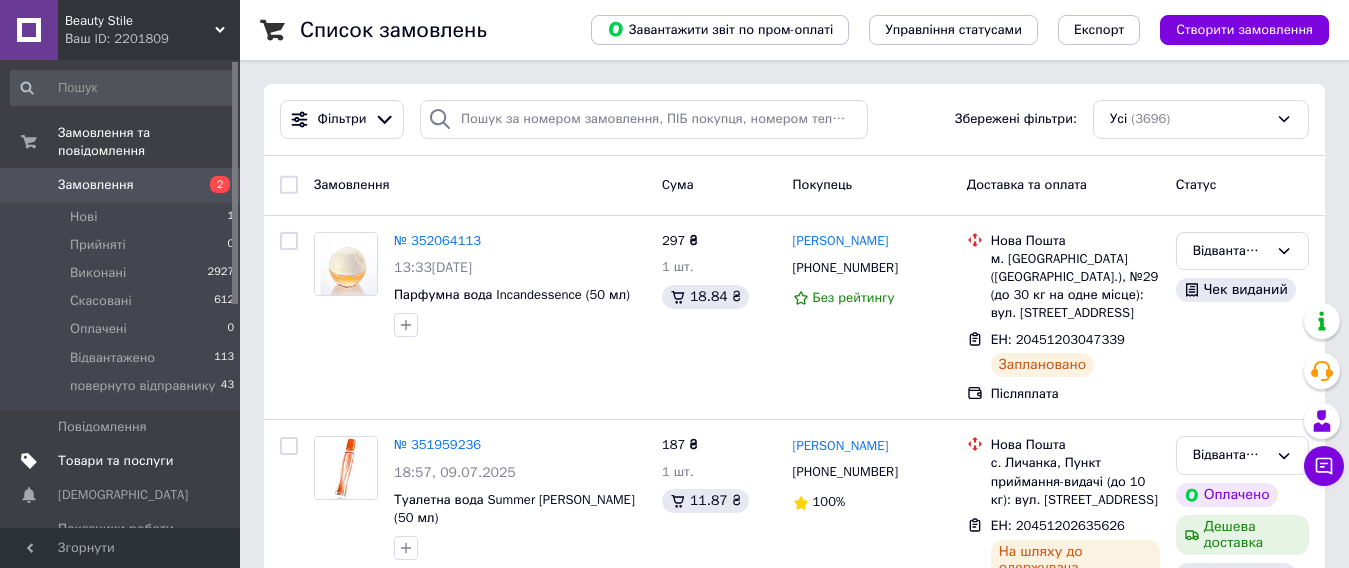 click on "Товари та послуги" at bounding box center [115, 461] 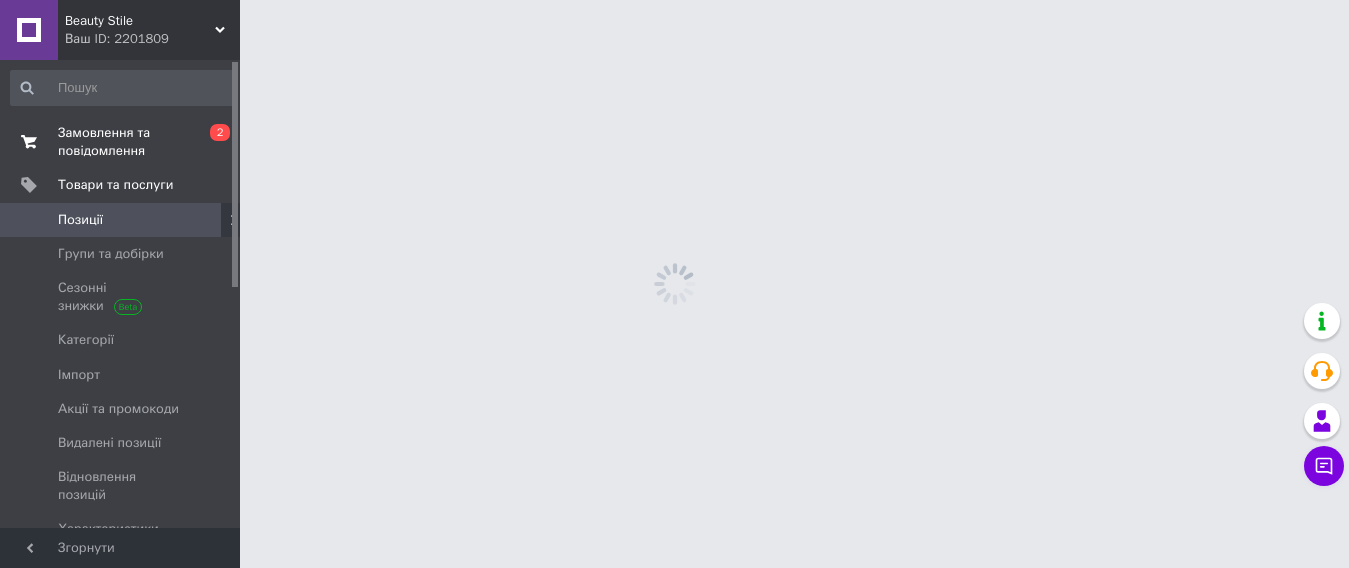click on "Замовлення та повідомлення" at bounding box center [121, 142] 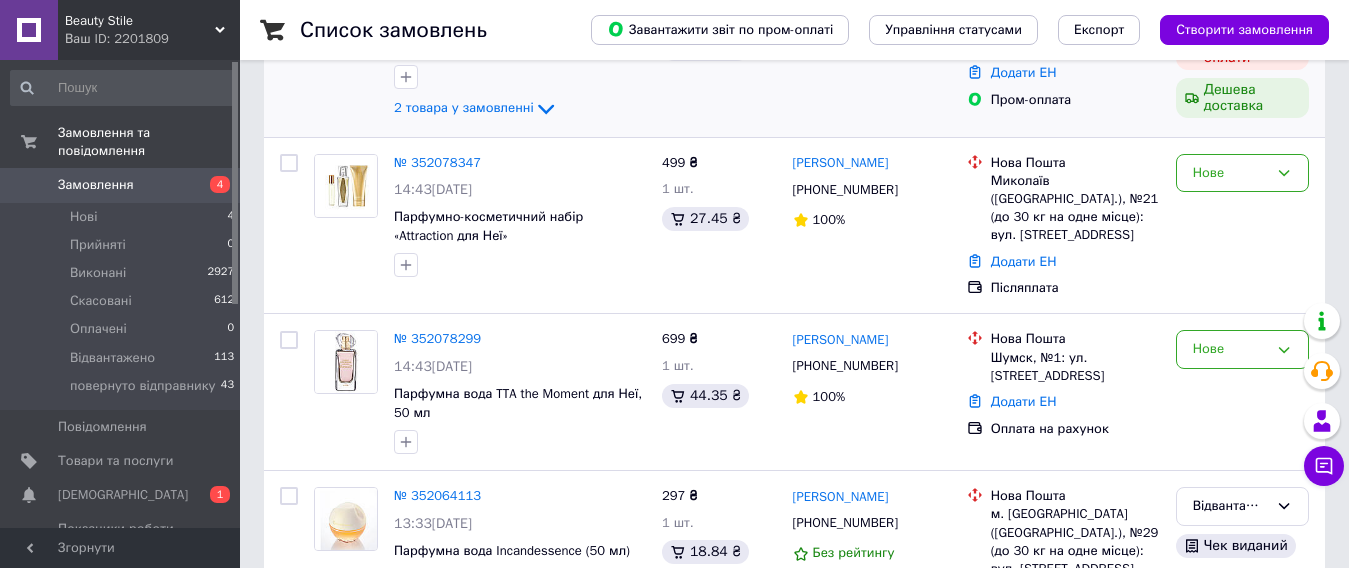 scroll, scrollTop: 0, scrollLeft: 0, axis: both 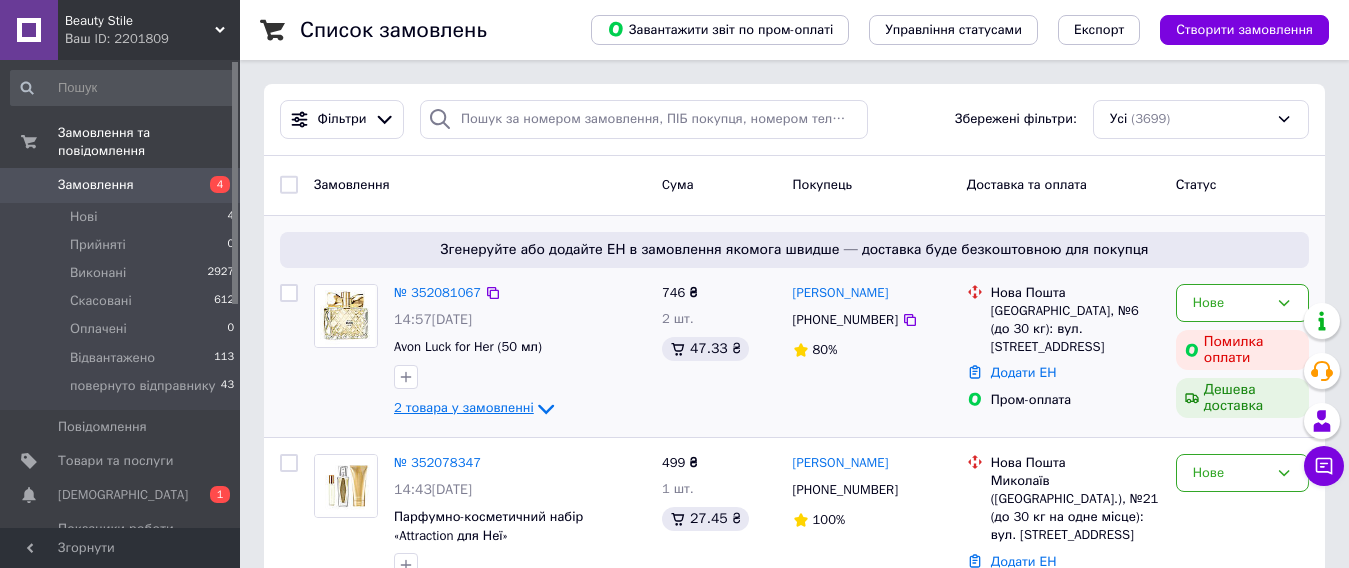 click 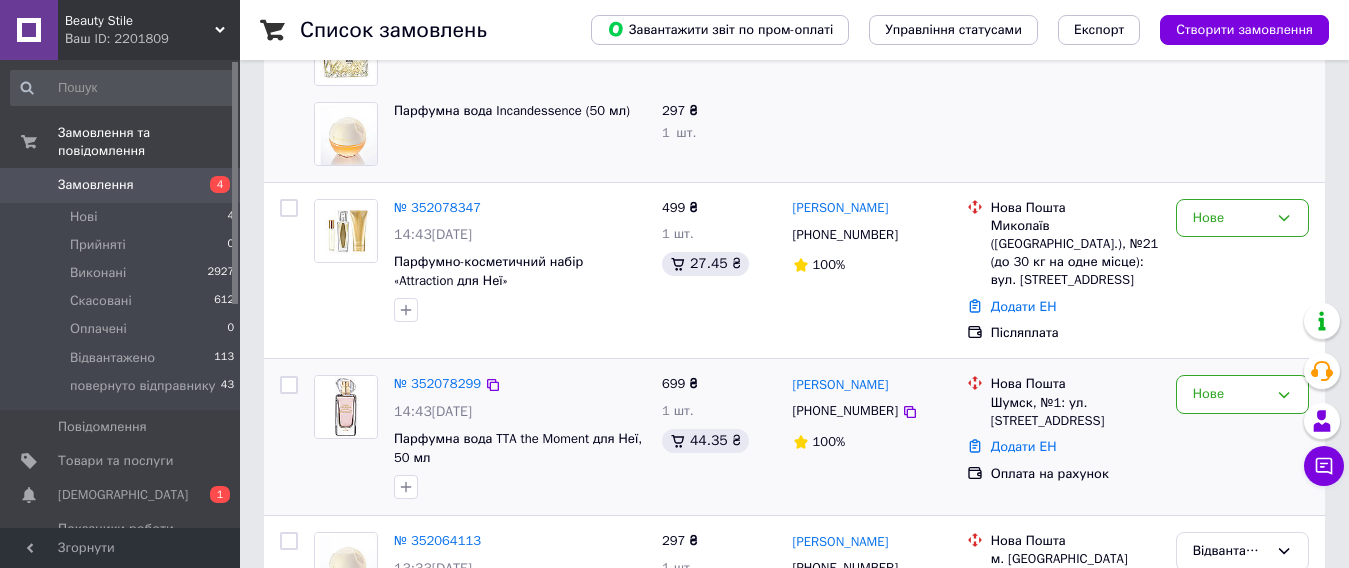 scroll, scrollTop: 500, scrollLeft: 0, axis: vertical 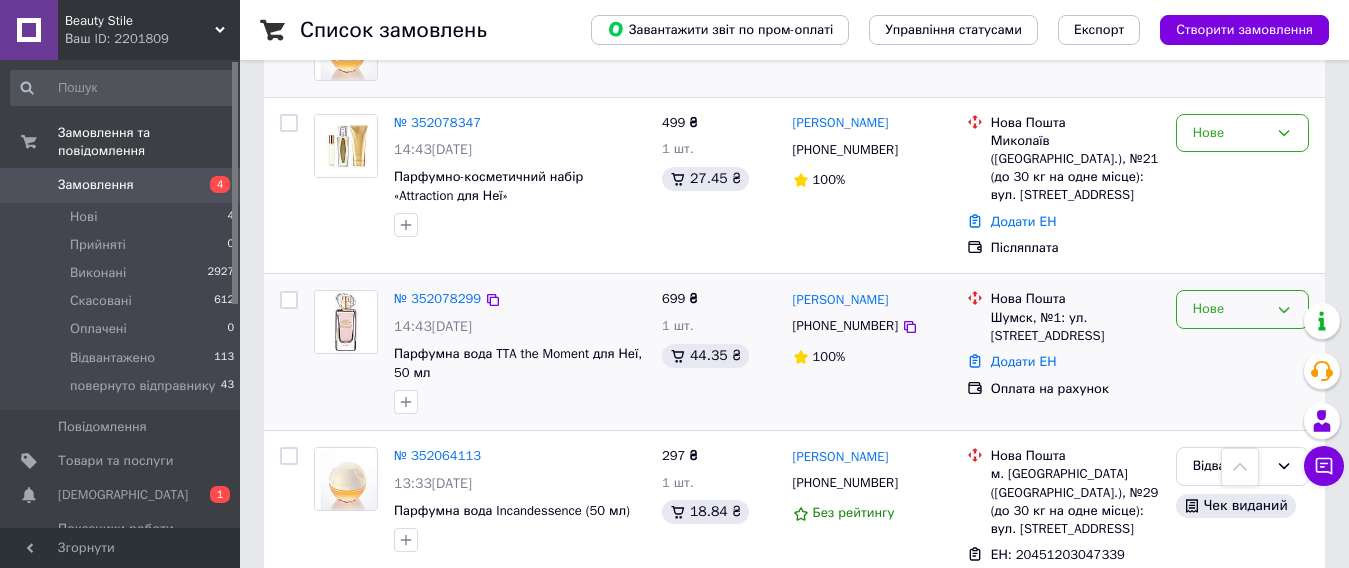 click on "Нове" at bounding box center (1230, 309) 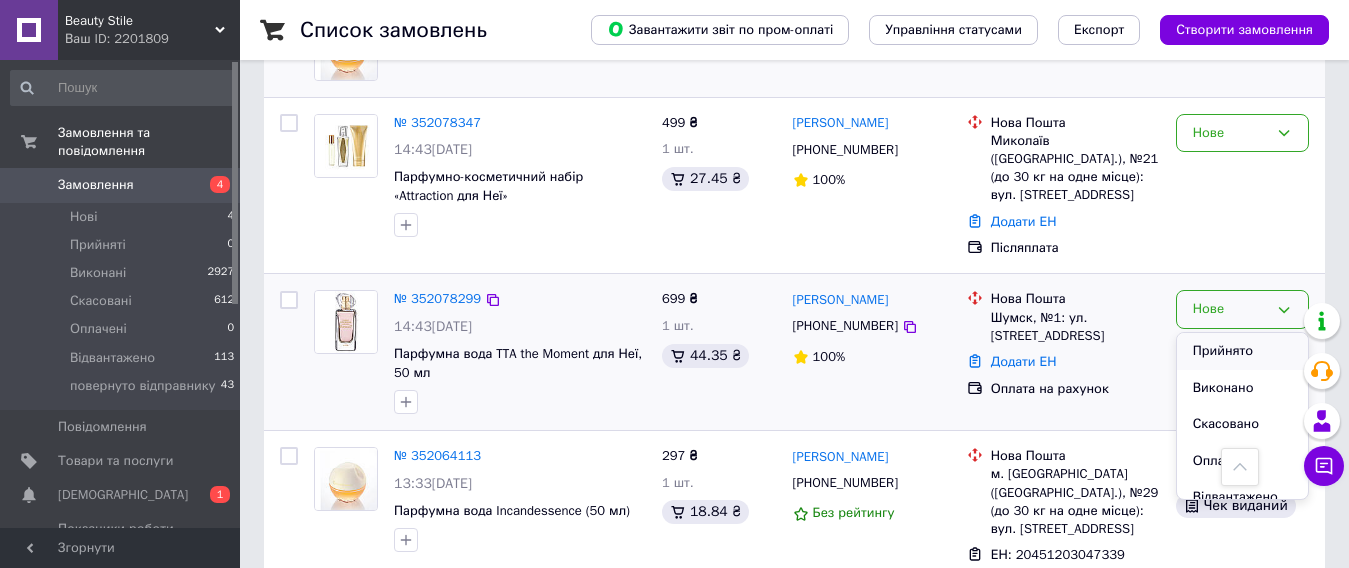 click on "Прийнято" at bounding box center (1242, 351) 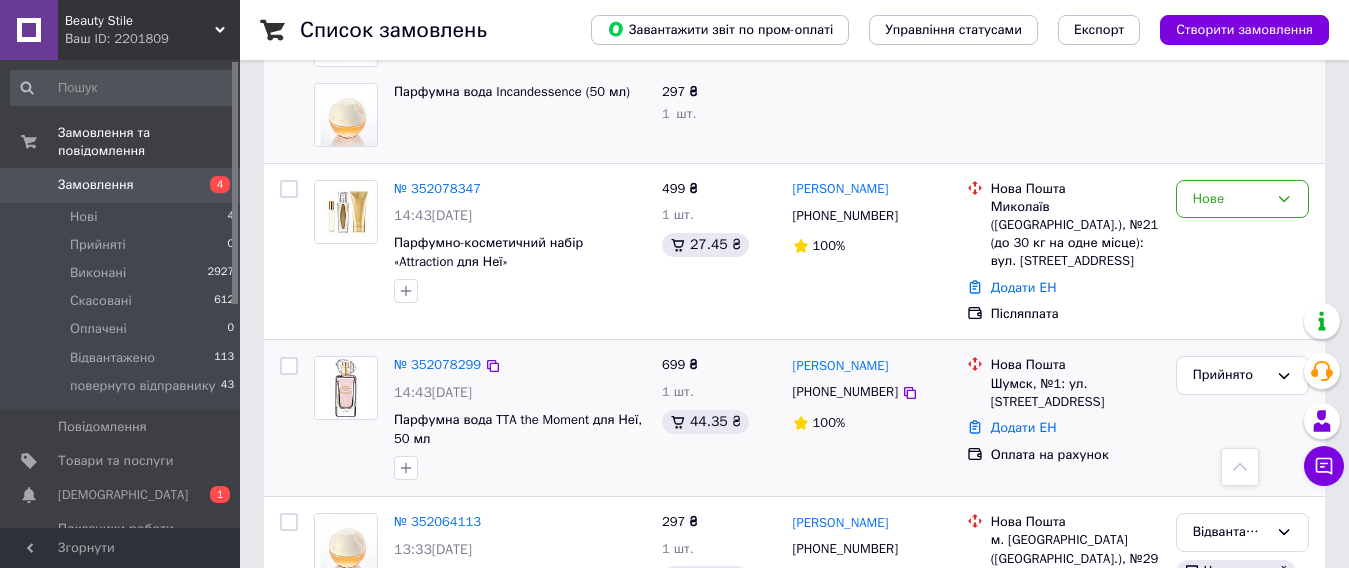 scroll, scrollTop: 400, scrollLeft: 0, axis: vertical 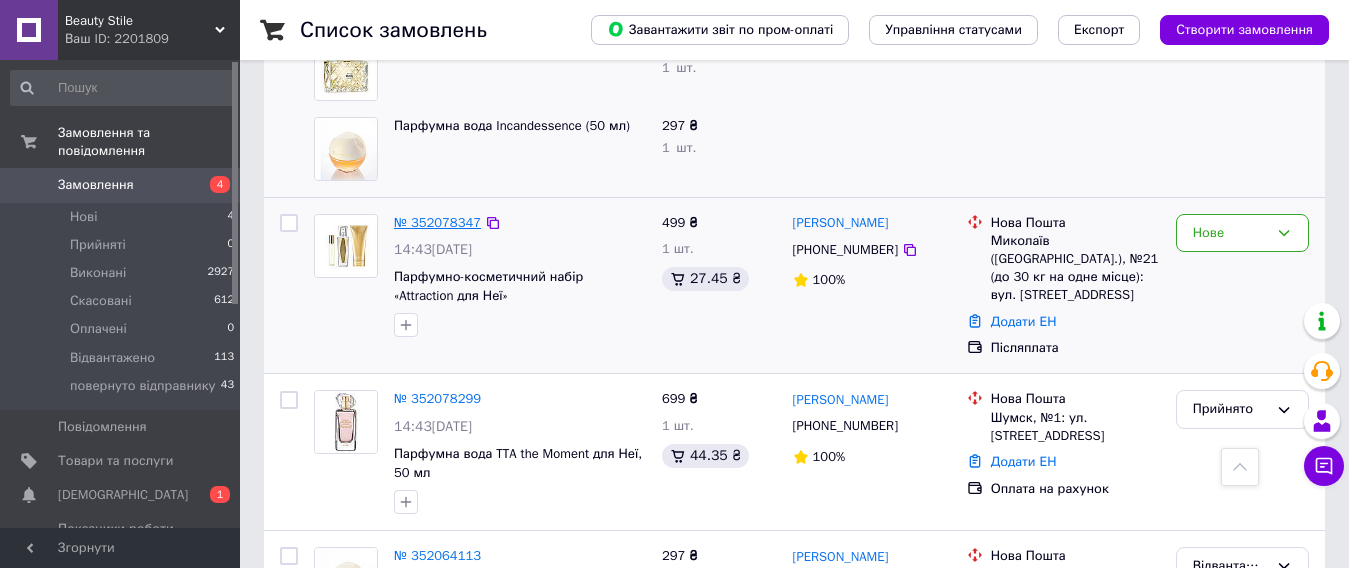 click on "№ 352078347" at bounding box center [437, 222] 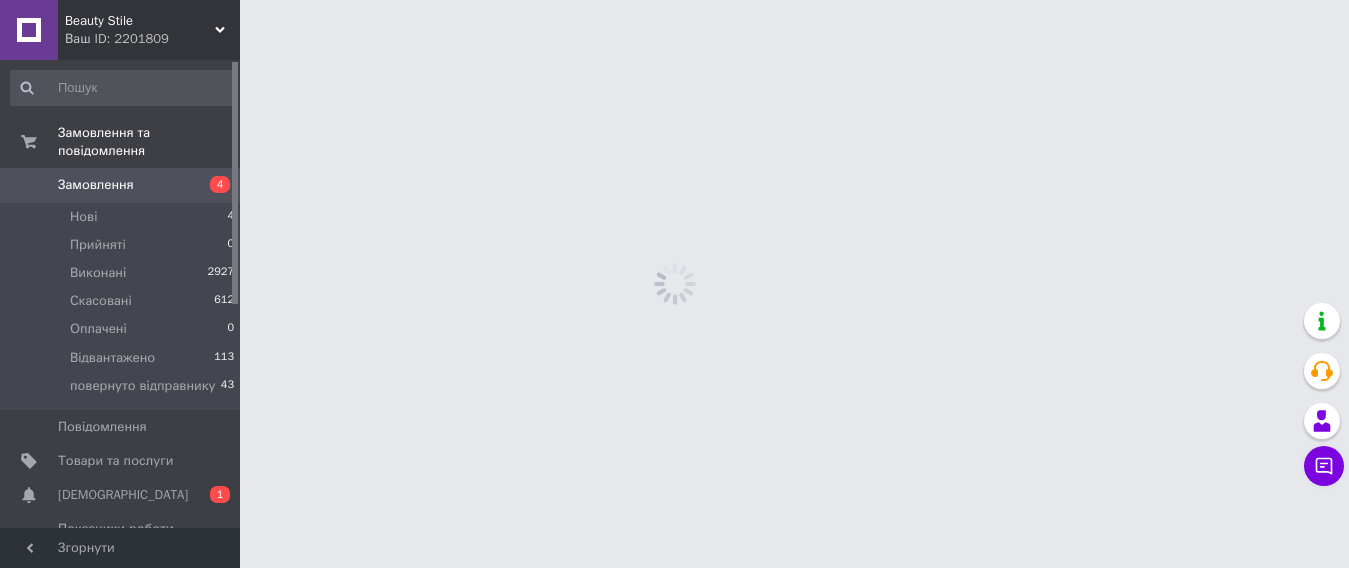 scroll, scrollTop: 0, scrollLeft: 0, axis: both 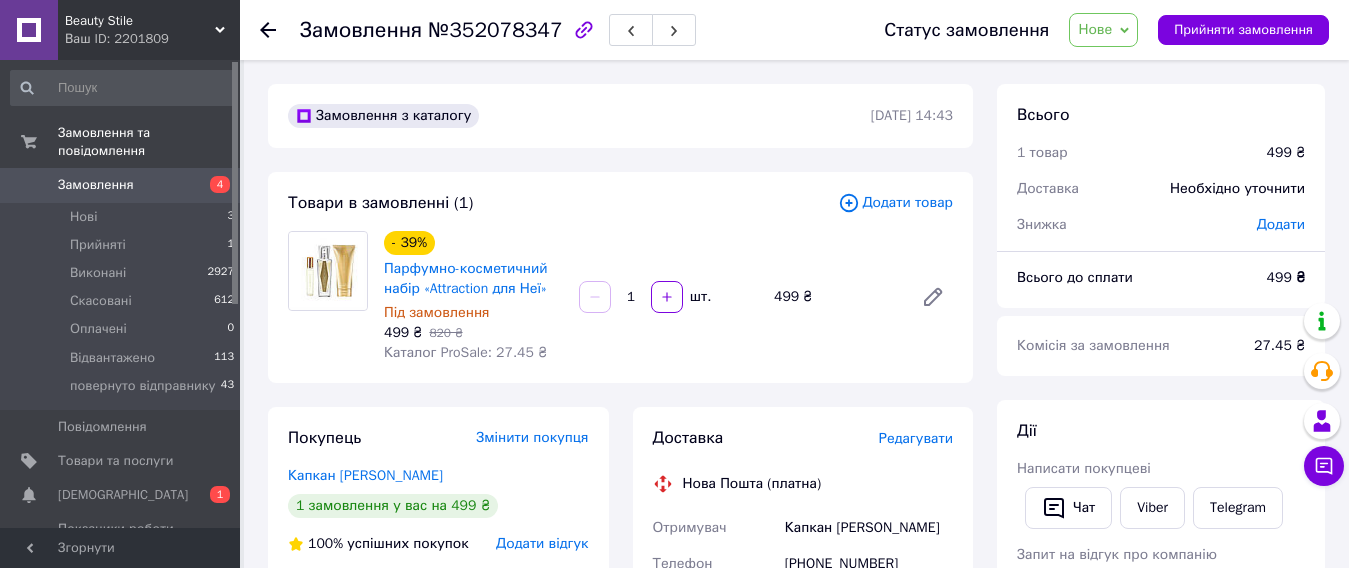 click 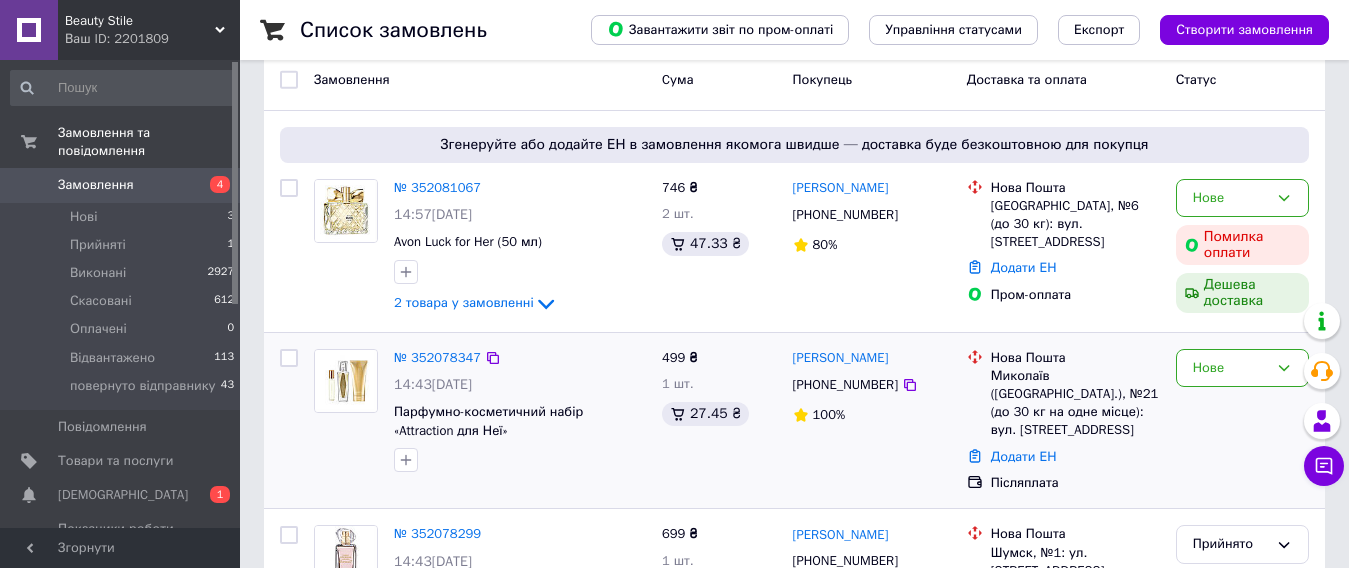 scroll, scrollTop: 200, scrollLeft: 0, axis: vertical 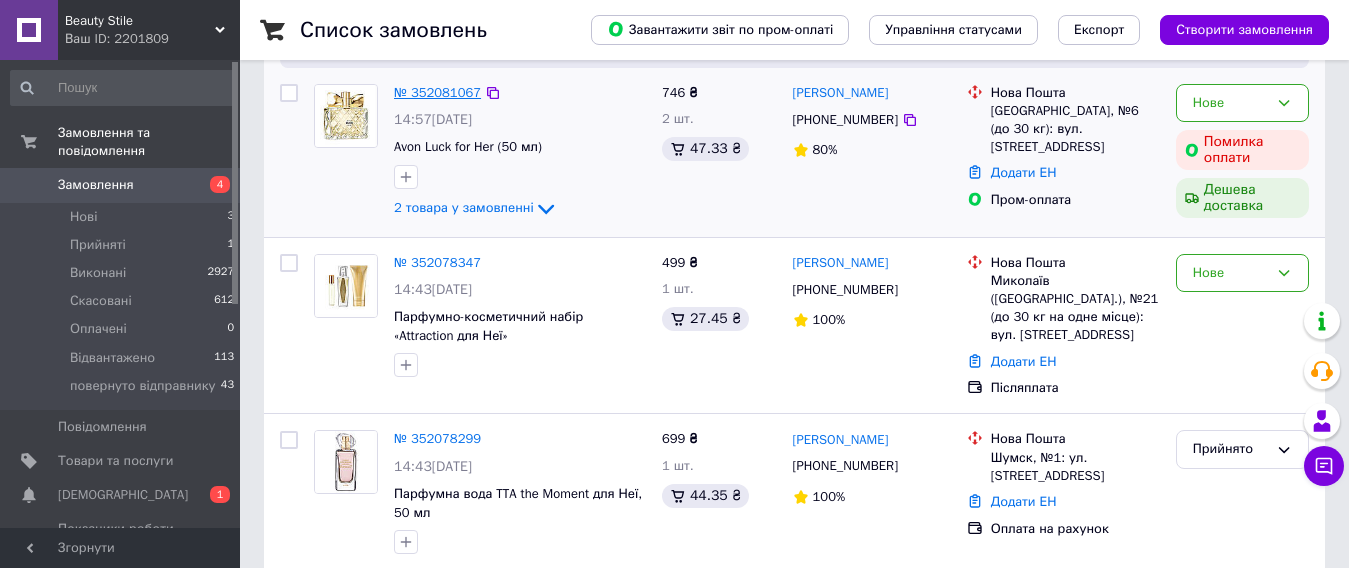 click on "№ 352081067" at bounding box center [437, 92] 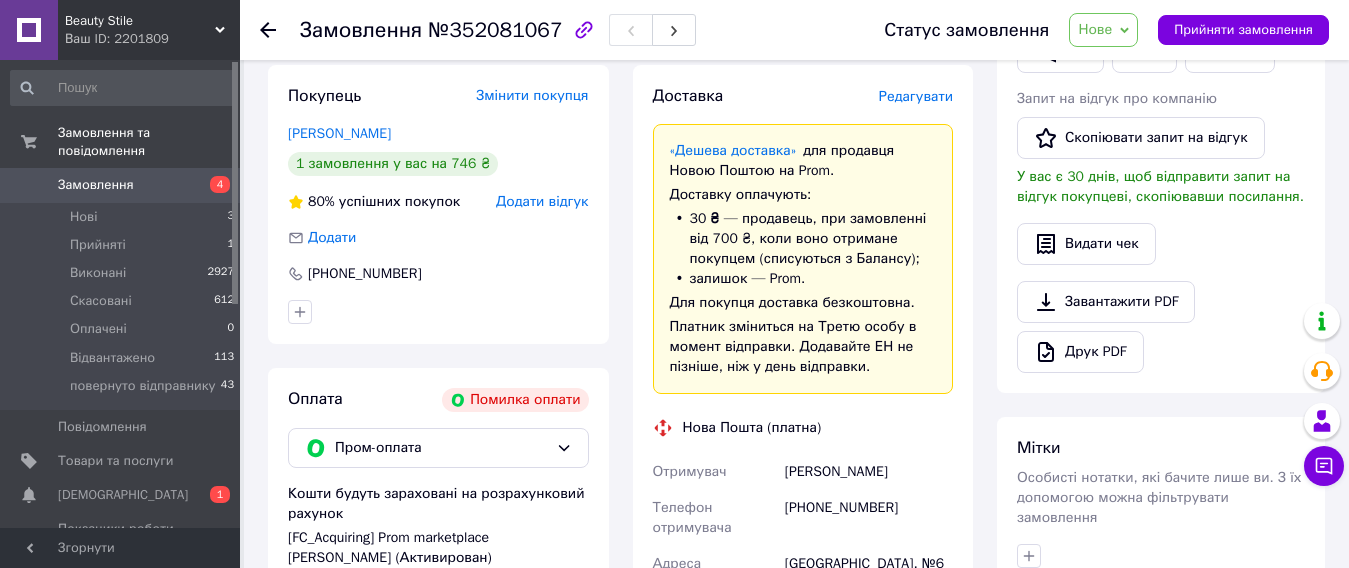 scroll, scrollTop: 600, scrollLeft: 0, axis: vertical 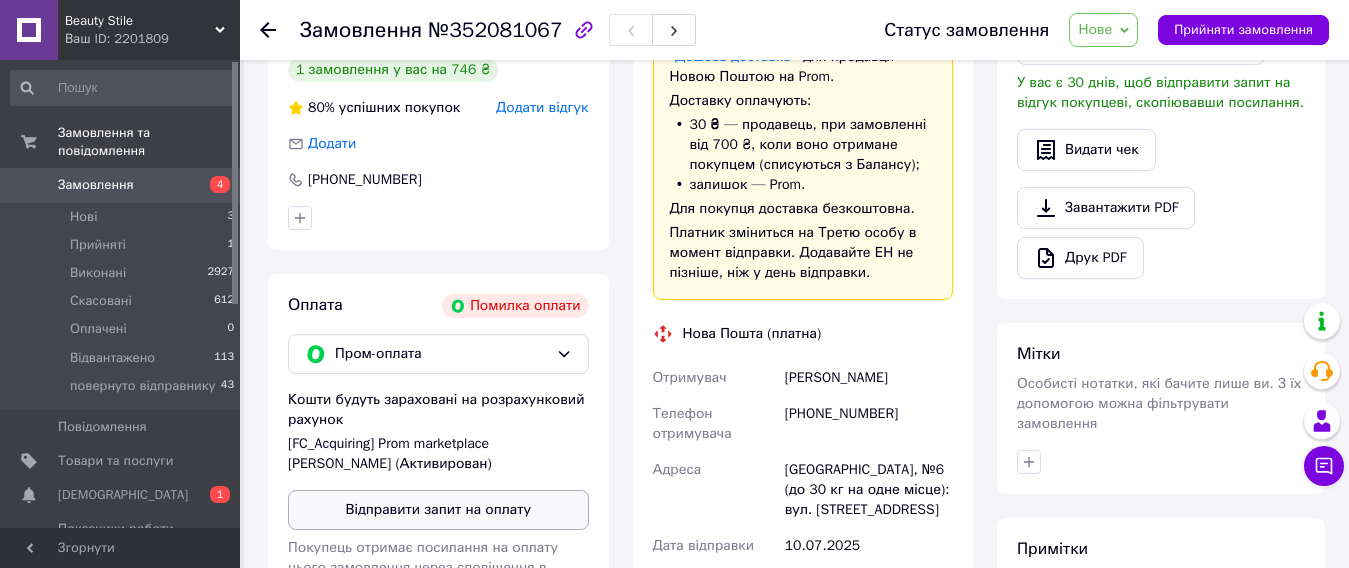 click on "Відправити запит на оплату" at bounding box center [438, 510] 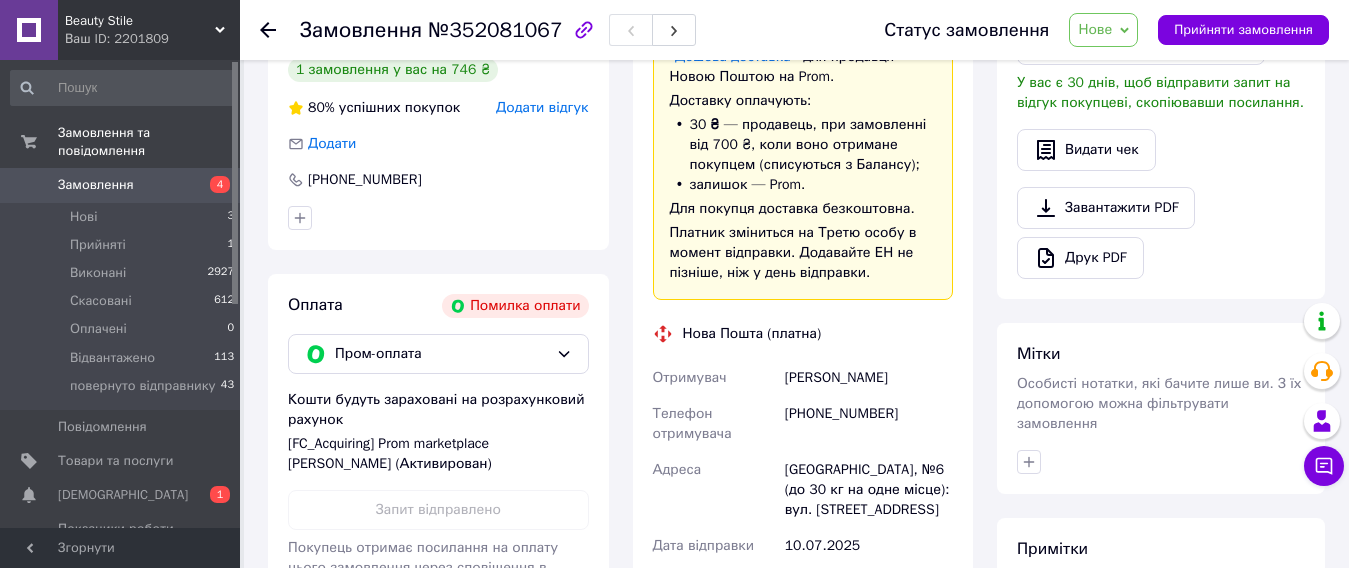 scroll, scrollTop: 400, scrollLeft: 0, axis: vertical 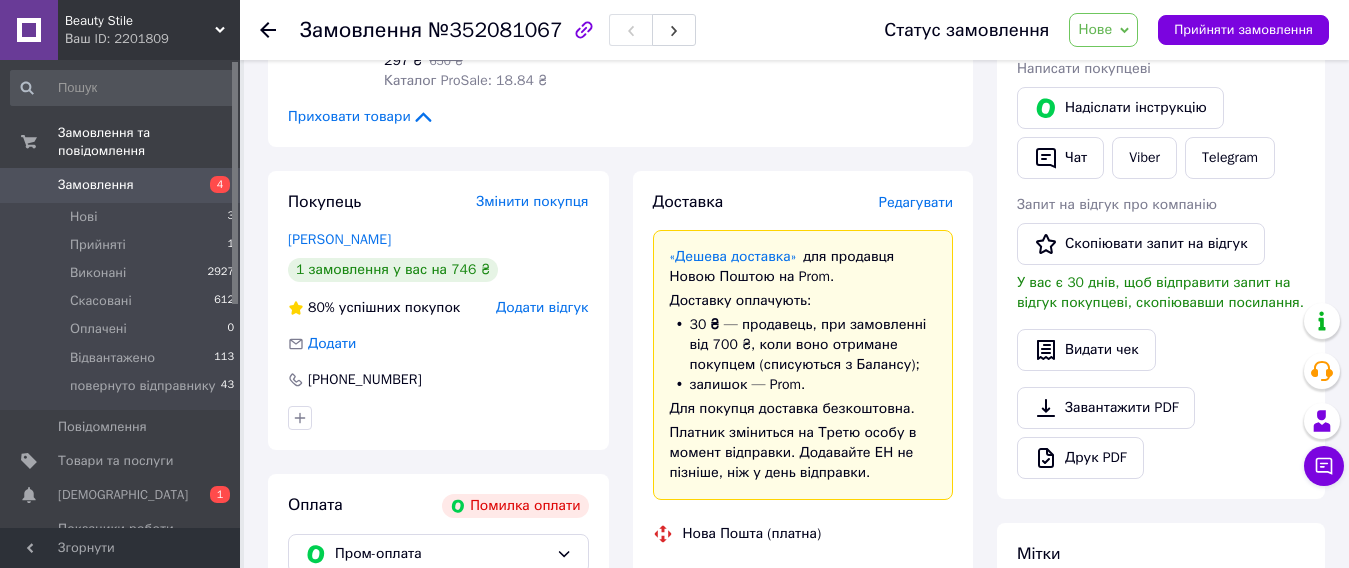 click 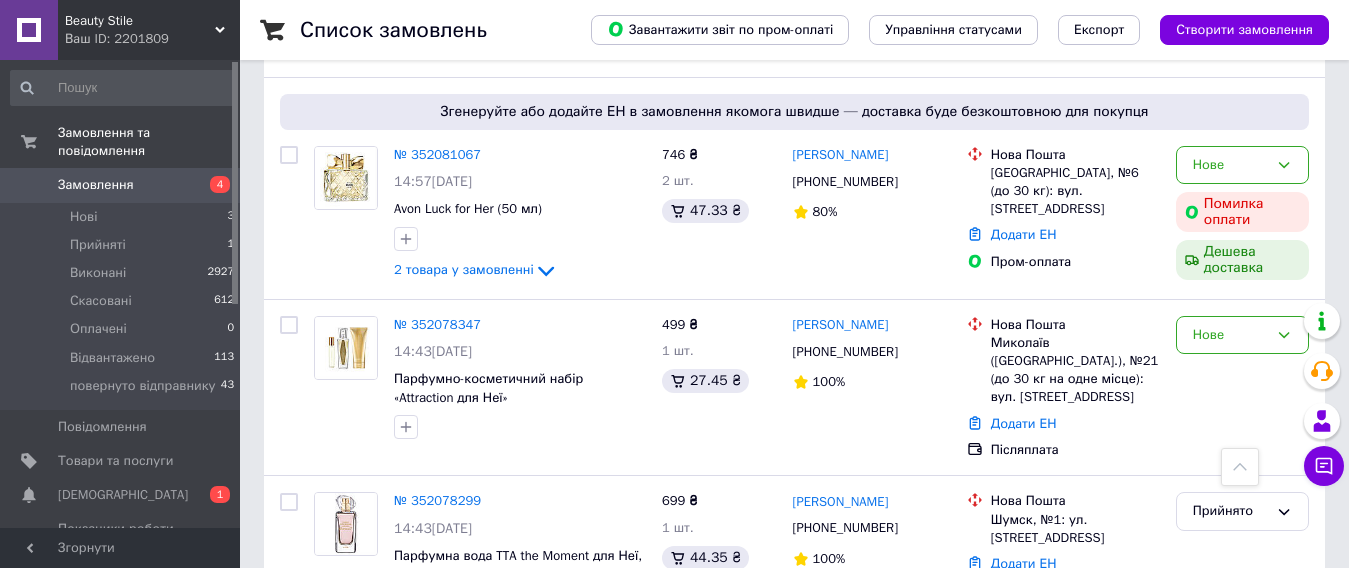 scroll, scrollTop: 0, scrollLeft: 0, axis: both 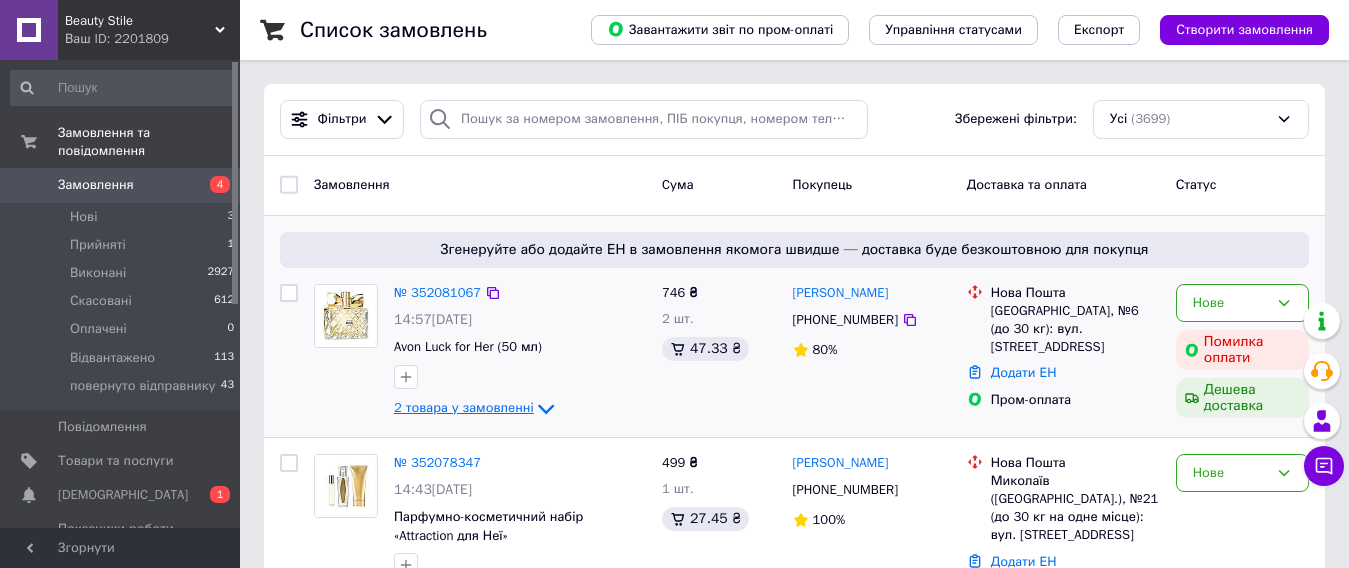 click 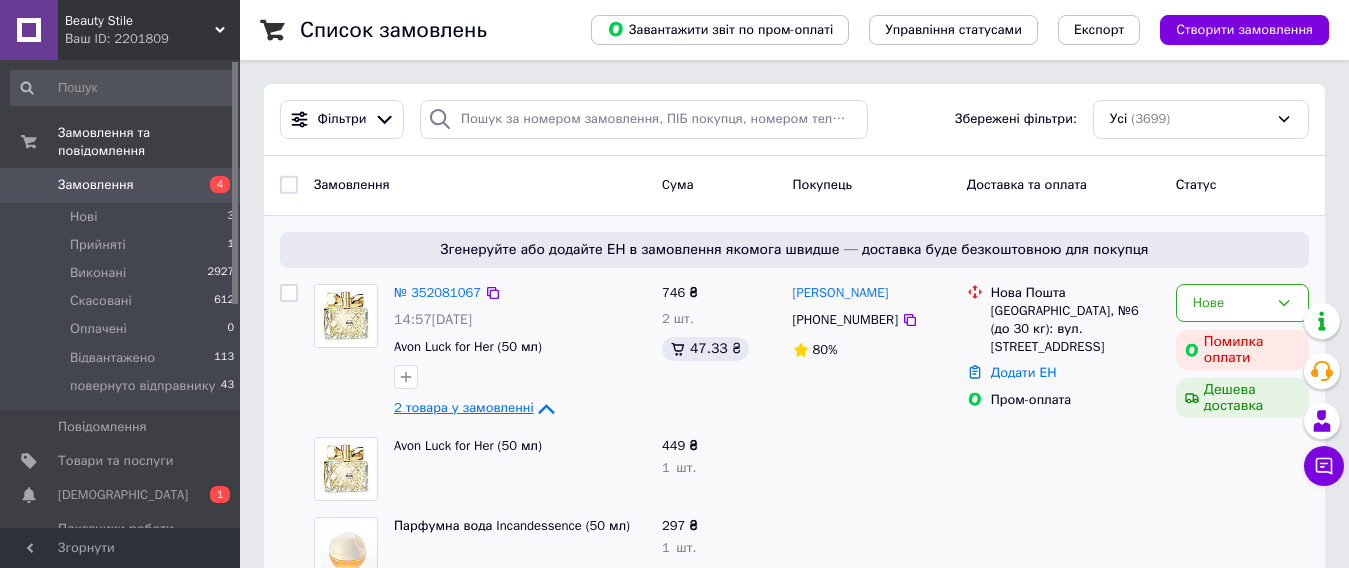click 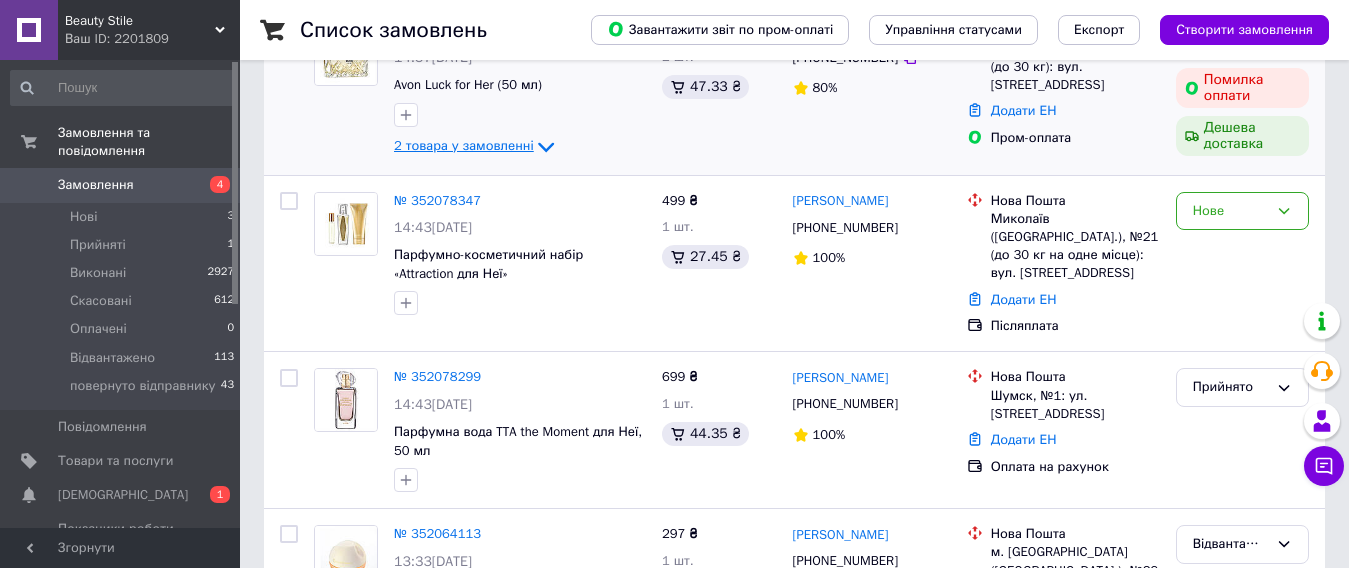 scroll, scrollTop: 300, scrollLeft: 0, axis: vertical 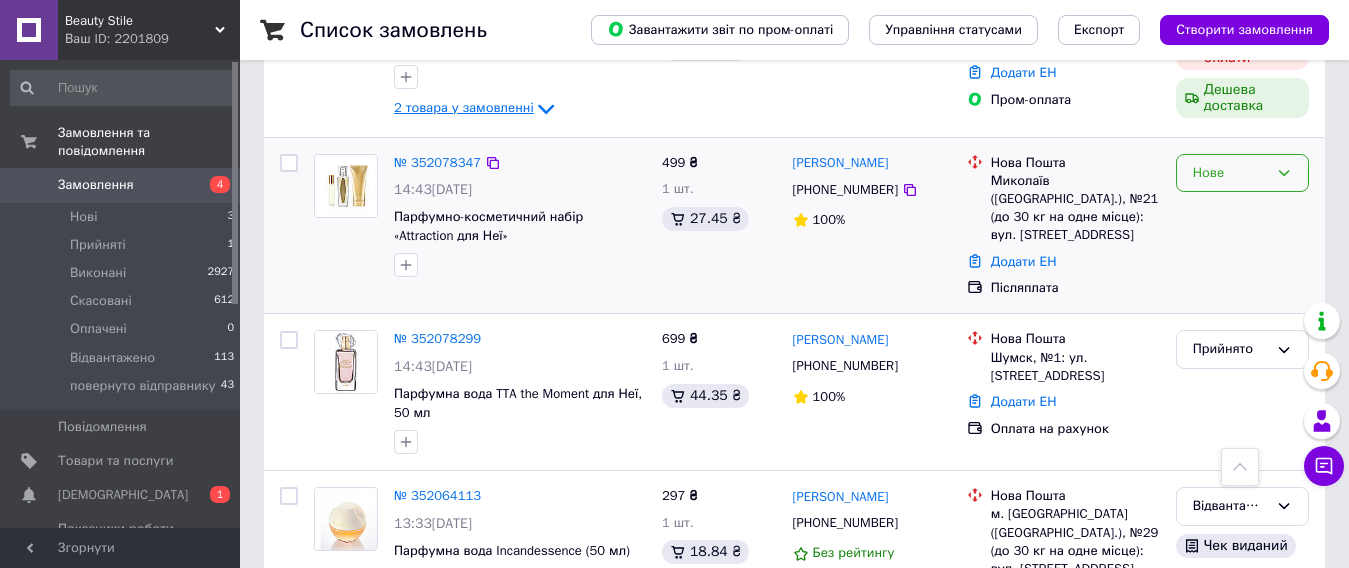 click on "Нове" at bounding box center [1230, 173] 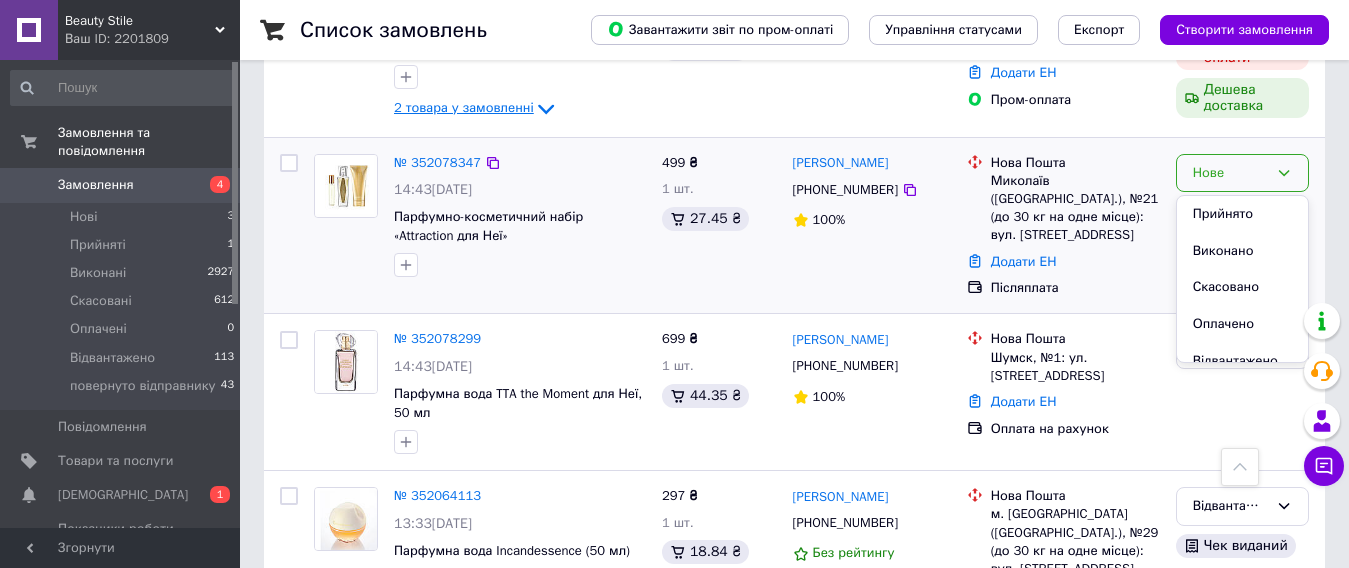 click on "[PERSON_NAME] Капкан [PHONE_NUMBER] 100%" at bounding box center [872, 226] 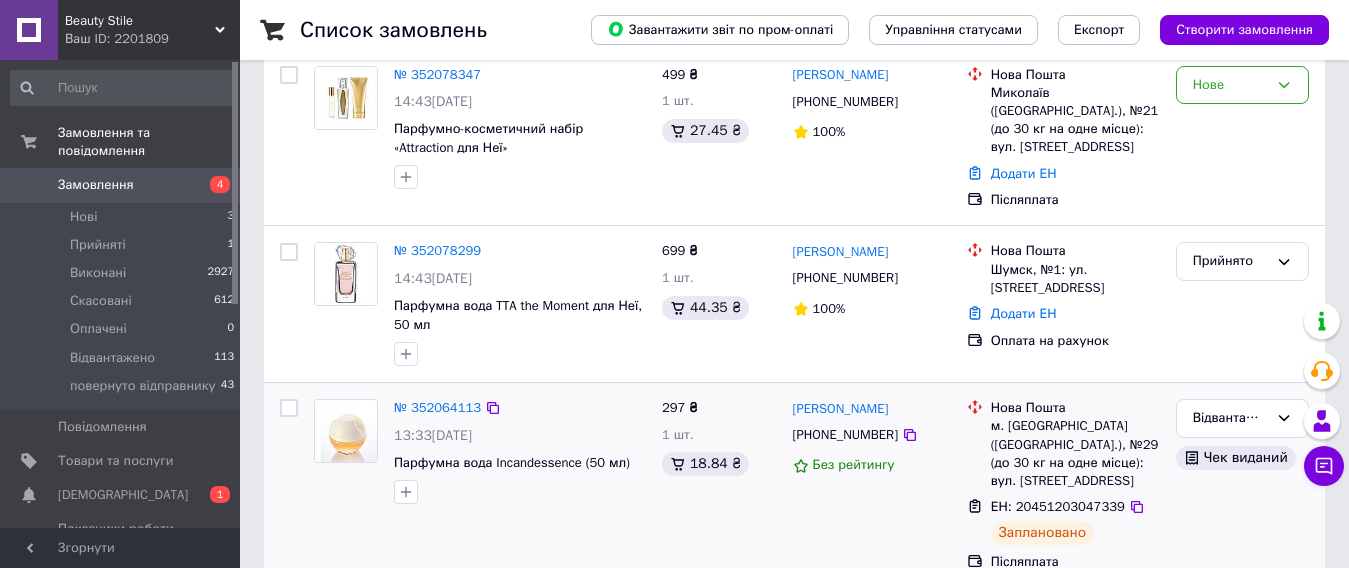 scroll, scrollTop: 400, scrollLeft: 0, axis: vertical 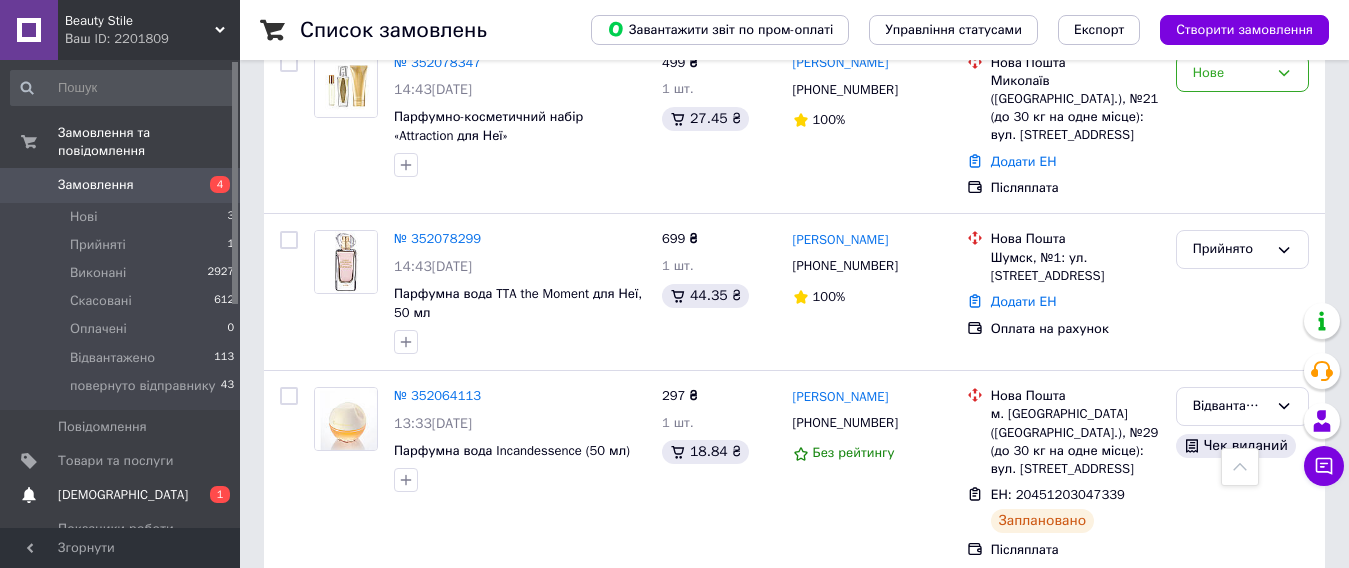 click on "[DEMOGRAPHIC_DATA]" at bounding box center [123, 495] 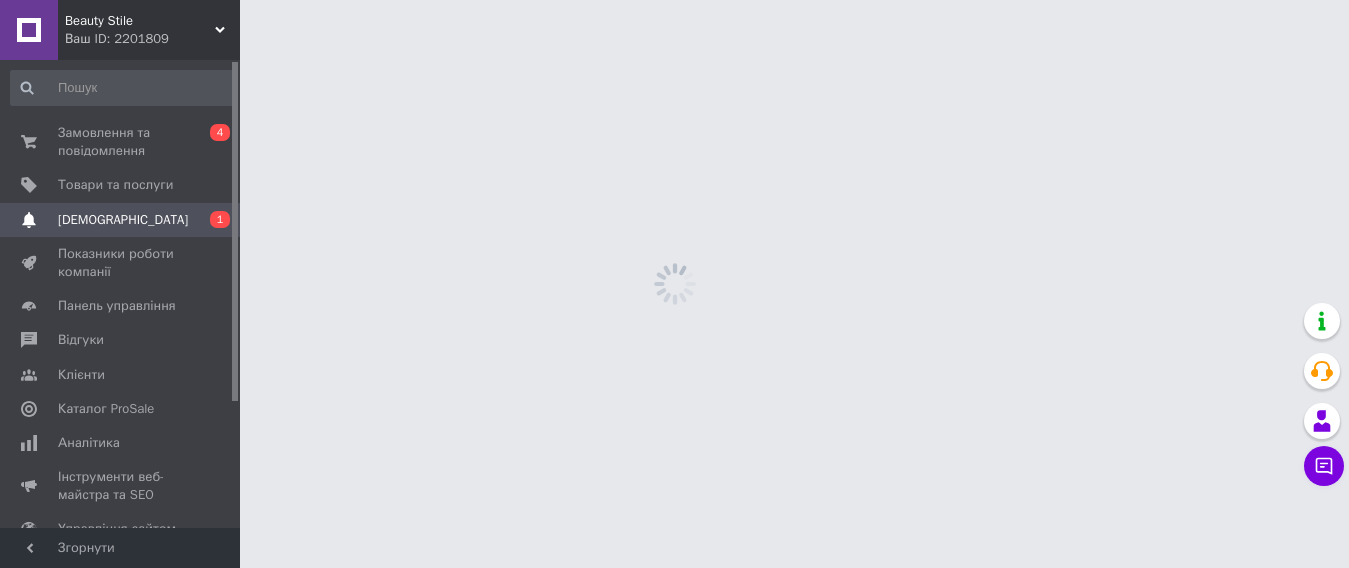 scroll, scrollTop: 0, scrollLeft: 0, axis: both 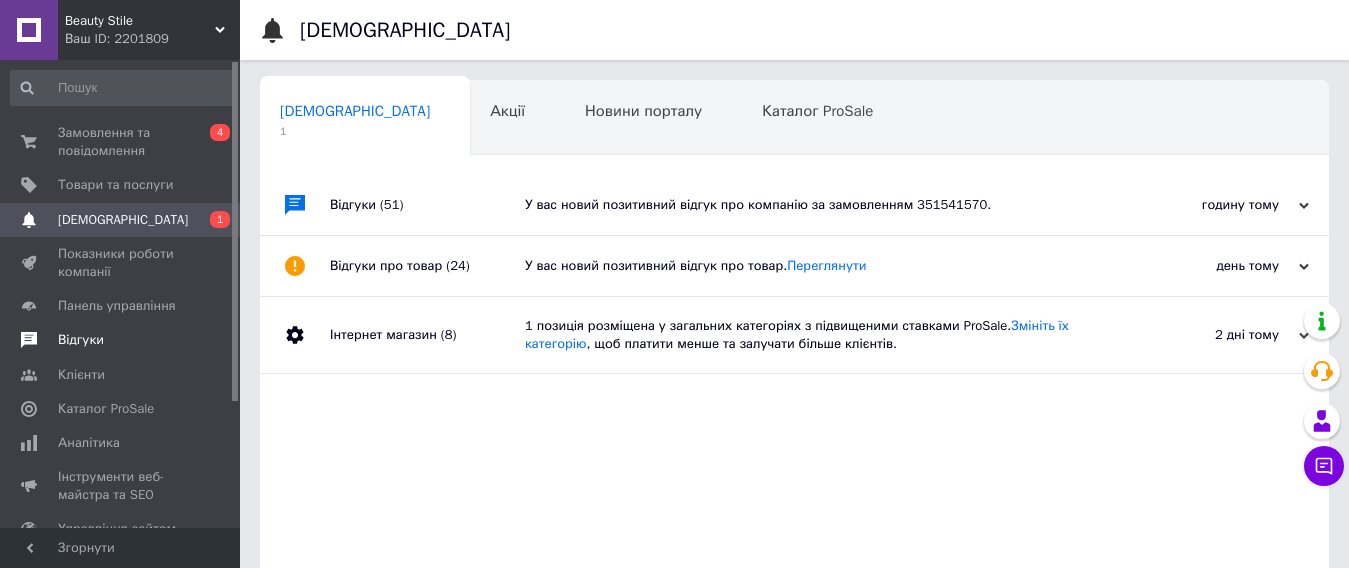 click on "Відгуки" at bounding box center [81, 340] 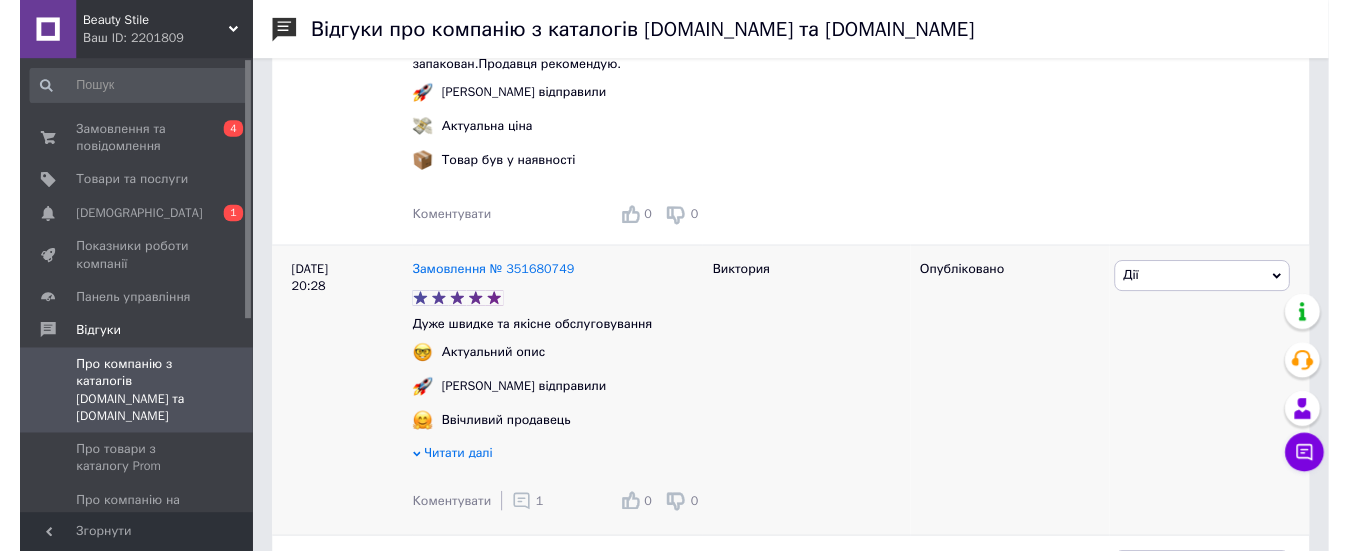scroll, scrollTop: 500, scrollLeft: 0, axis: vertical 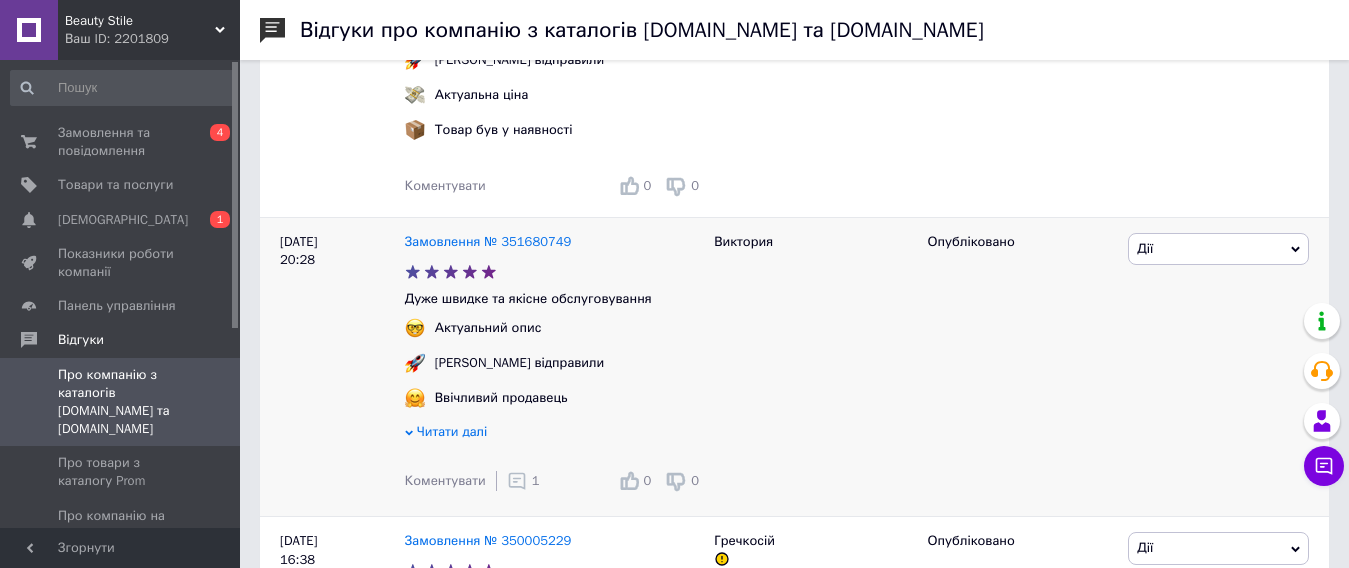 click 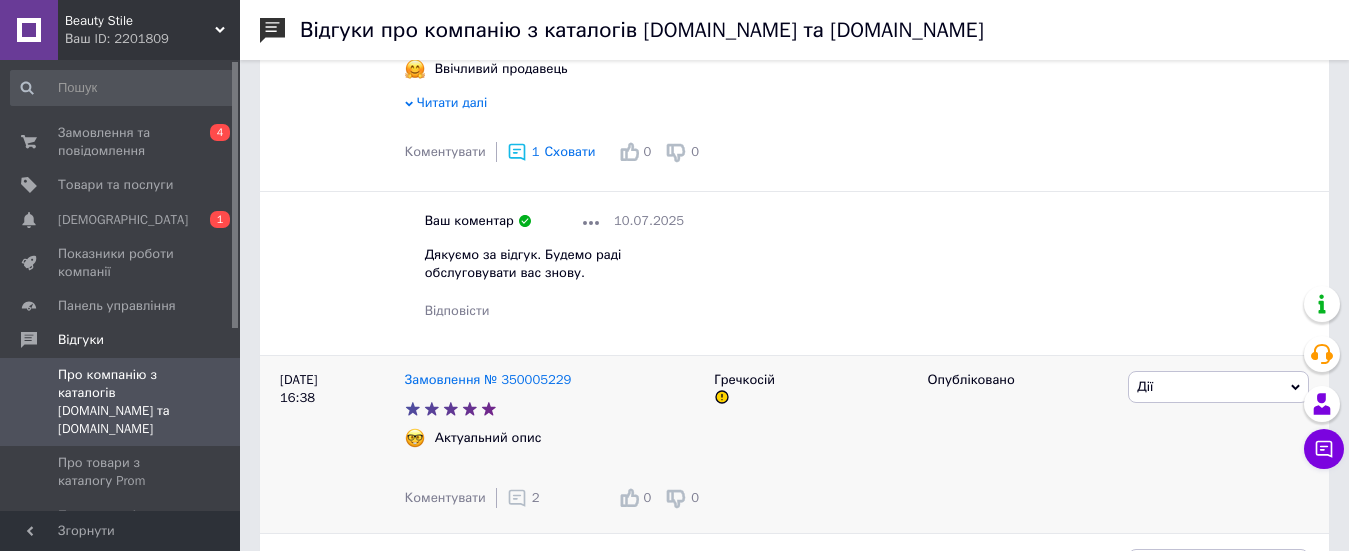 scroll, scrollTop: 900, scrollLeft: 0, axis: vertical 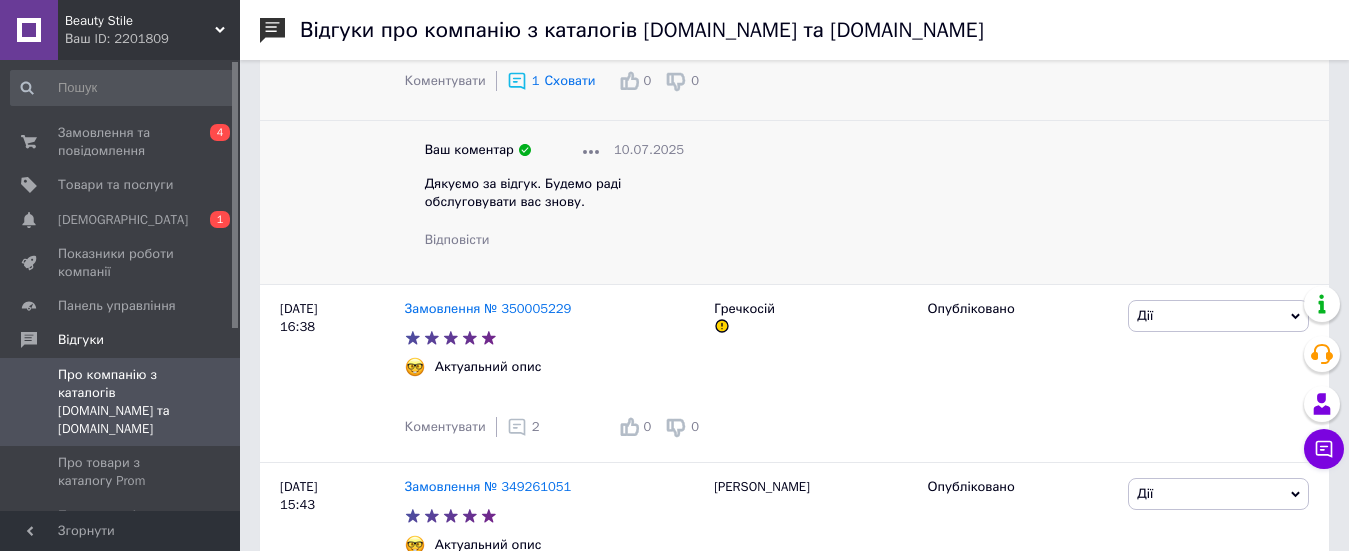 click on "Дякуємо за відгук. Будемо раді обслуговувати вас знову." at bounding box center (523, 192) 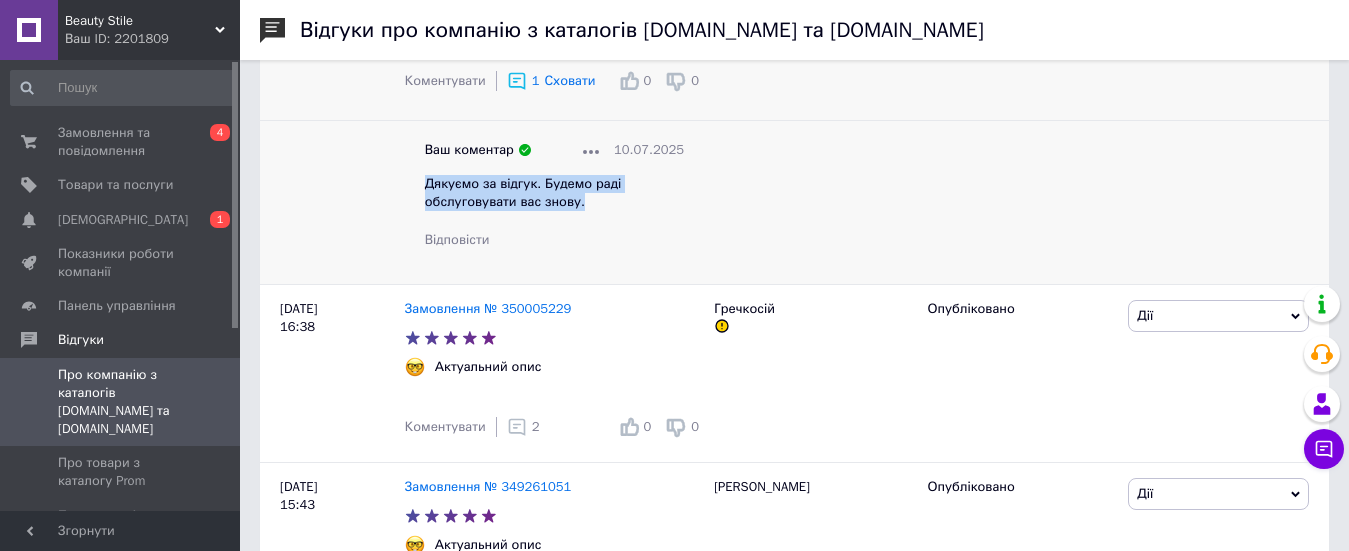 click on "Дякуємо за відгук. Будемо раді обслуговувати вас знову." at bounding box center (523, 192) 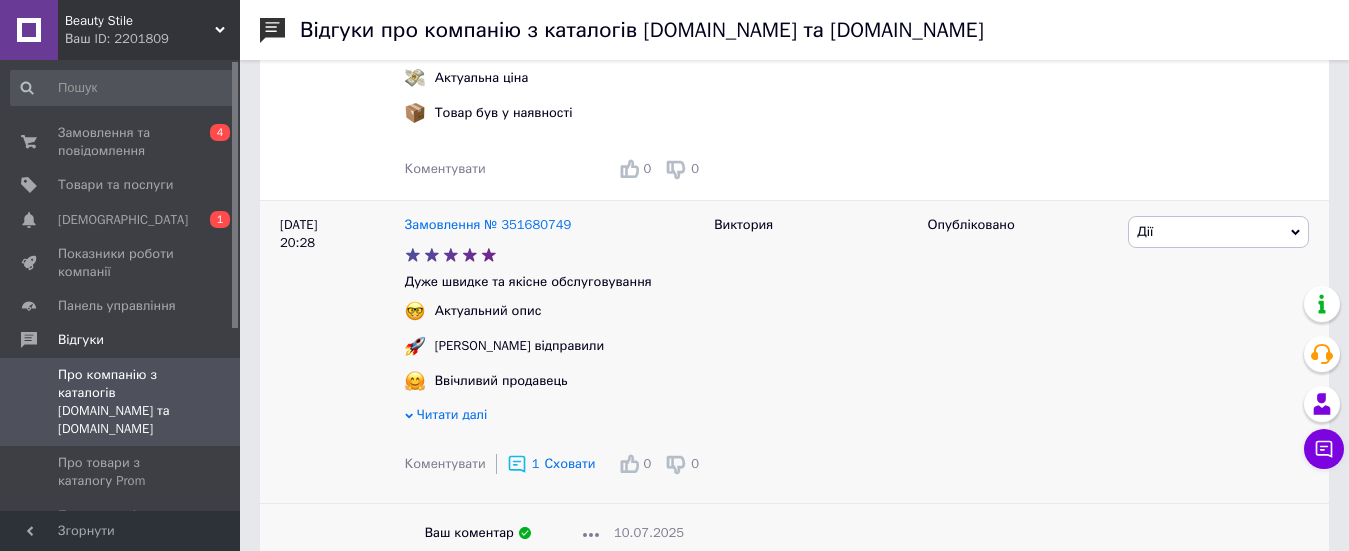 scroll, scrollTop: 500, scrollLeft: 0, axis: vertical 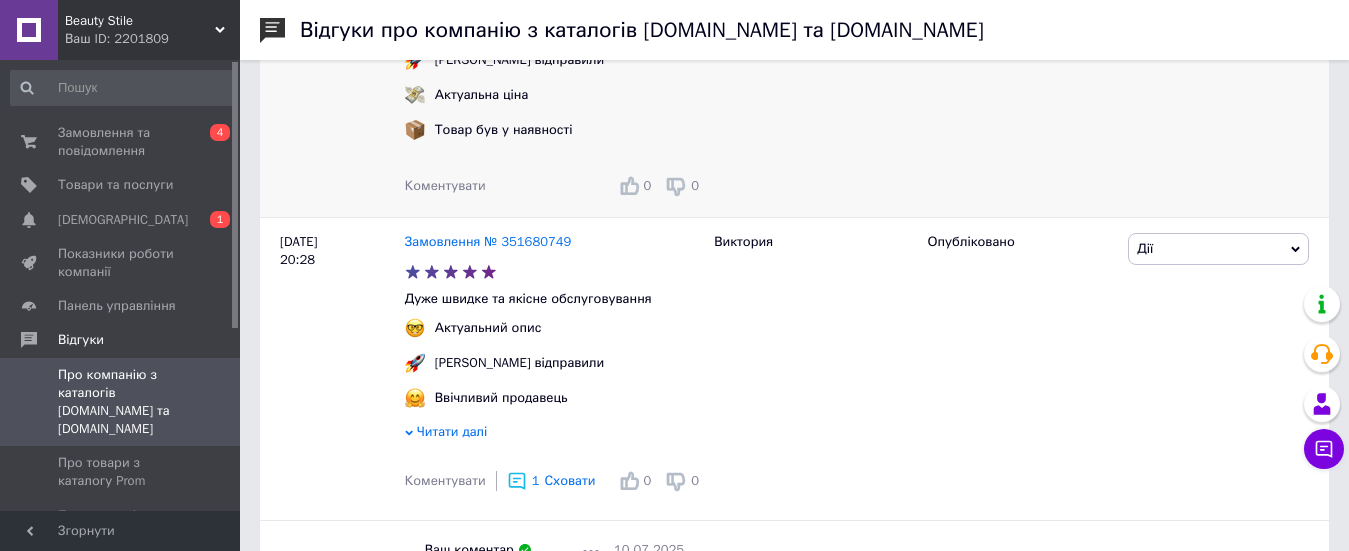 click on "Коментувати" at bounding box center (445, 185) 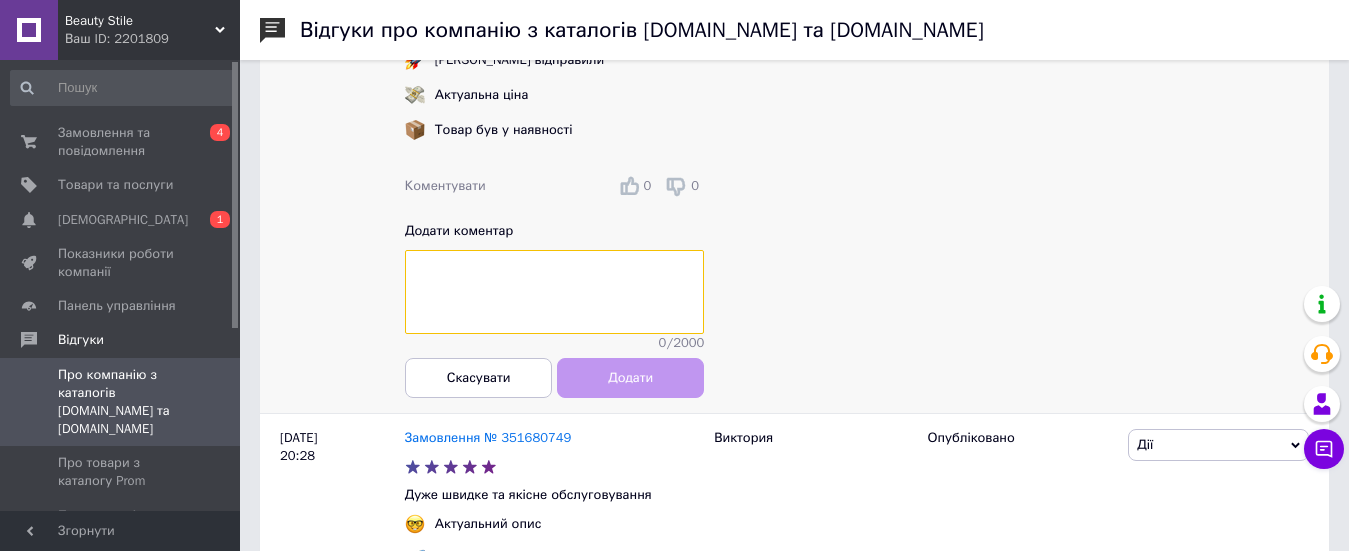 paste on "Дякуємо за відгук. Будемо раді обслуговувати вас знову." 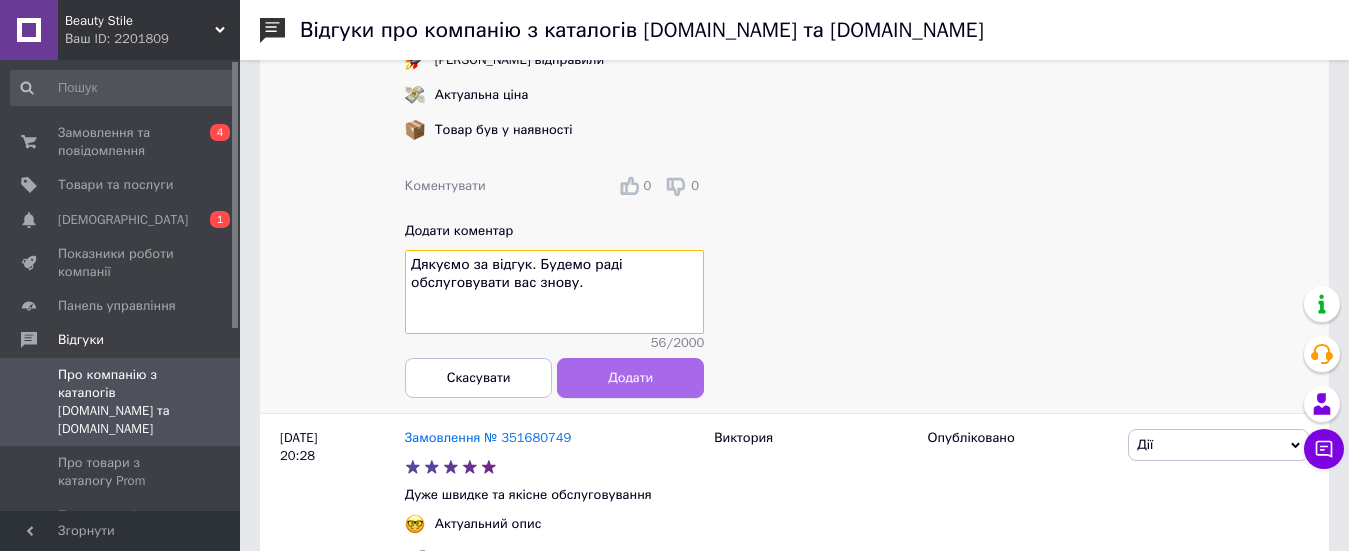 type on "Дякуємо за відгук. Будемо раді обслуговувати вас знову." 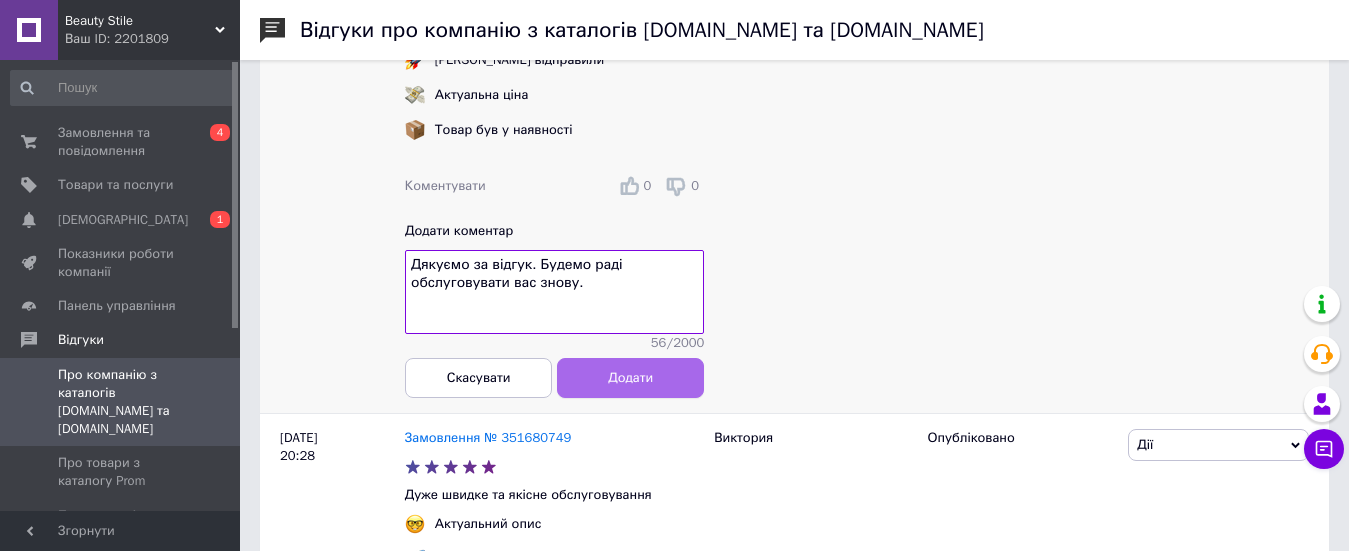 click on "Додати" at bounding box center (630, 378) 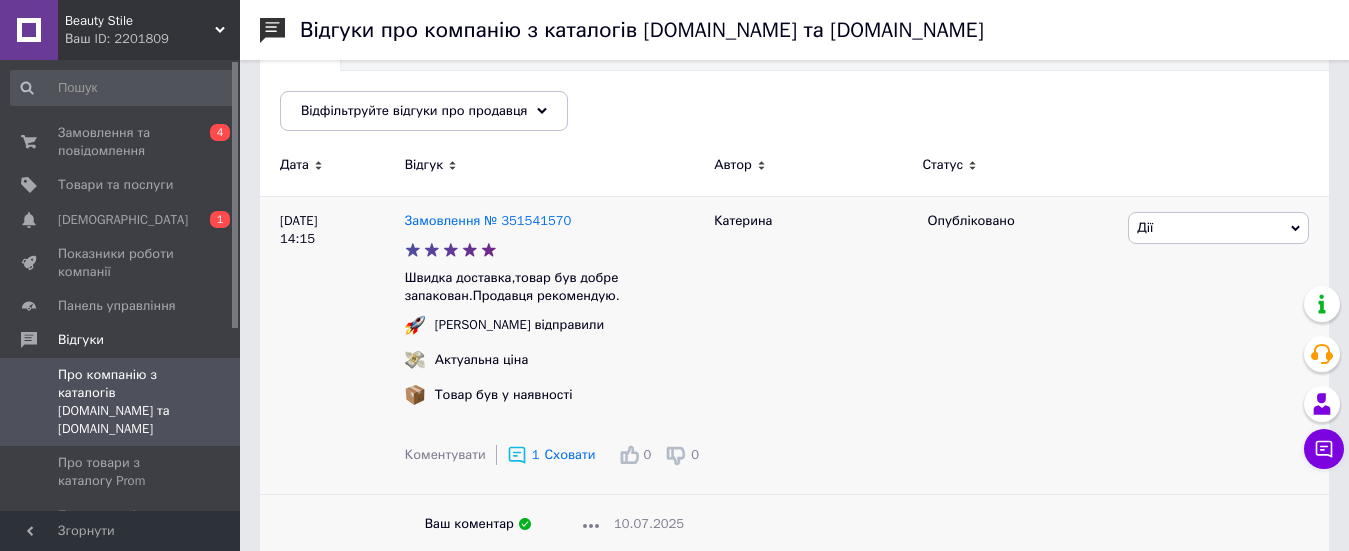 scroll, scrollTop: 200, scrollLeft: 0, axis: vertical 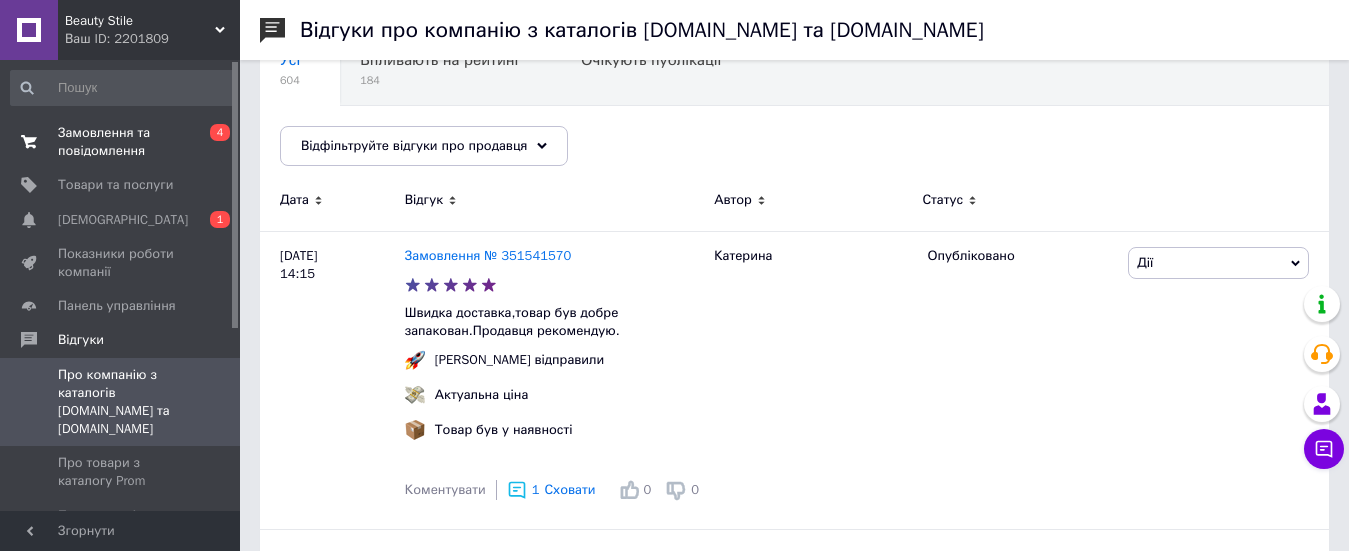 click on "Замовлення та повідомлення" at bounding box center [121, 142] 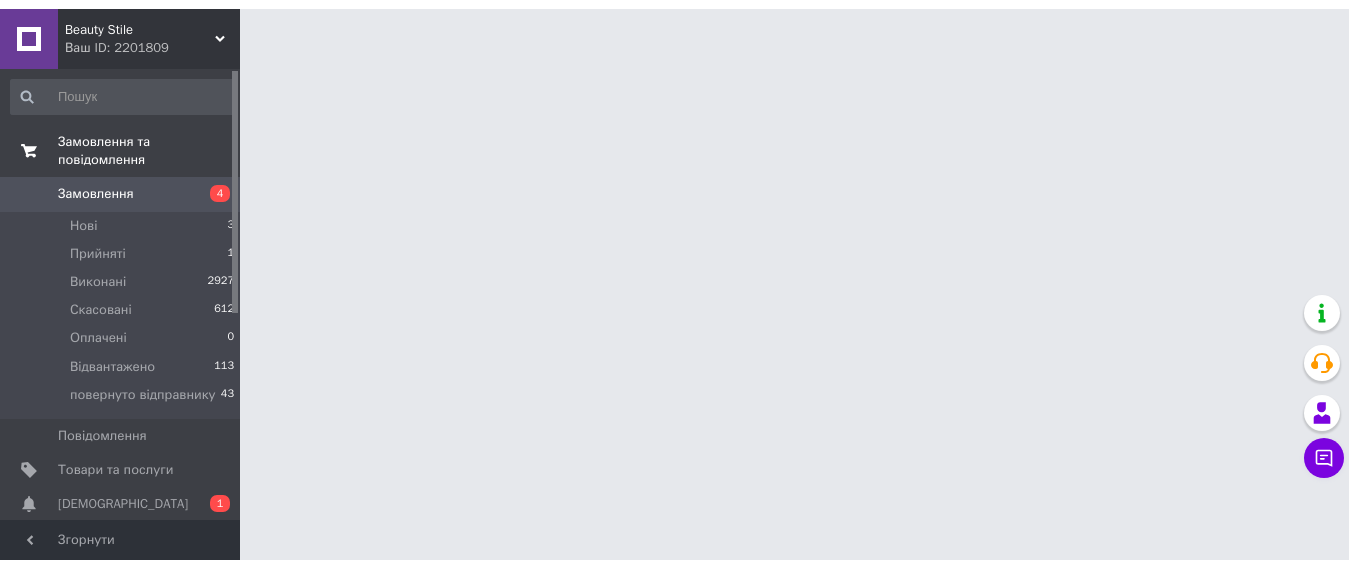 scroll, scrollTop: 0, scrollLeft: 0, axis: both 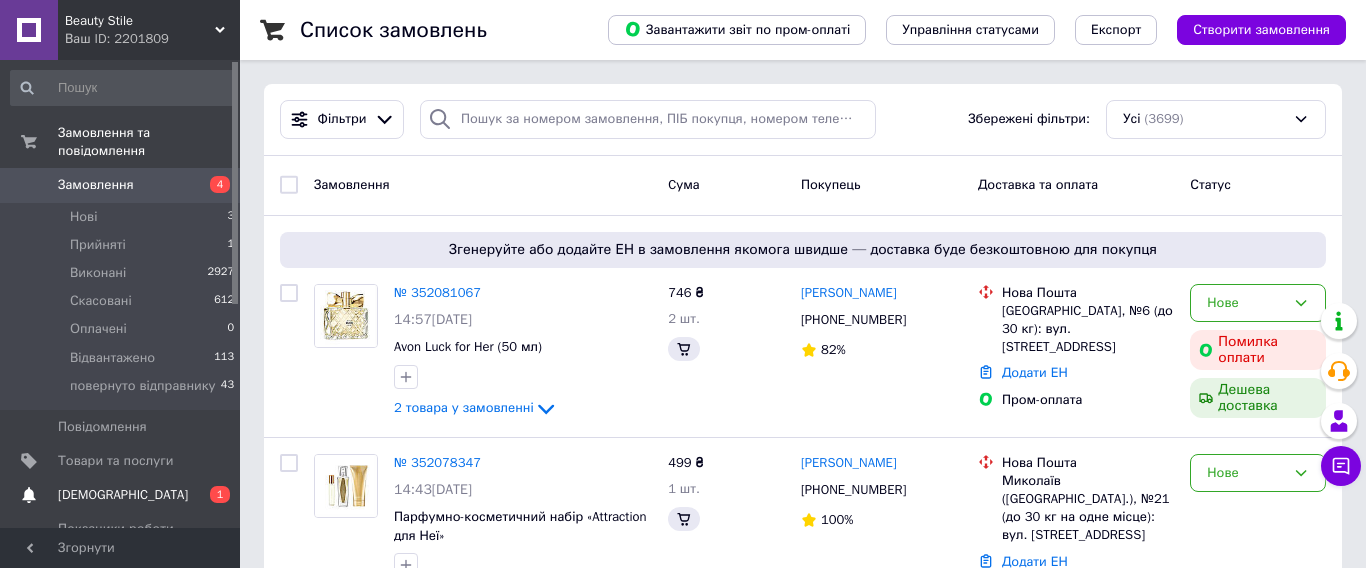 click on "[DEMOGRAPHIC_DATA]" at bounding box center (123, 495) 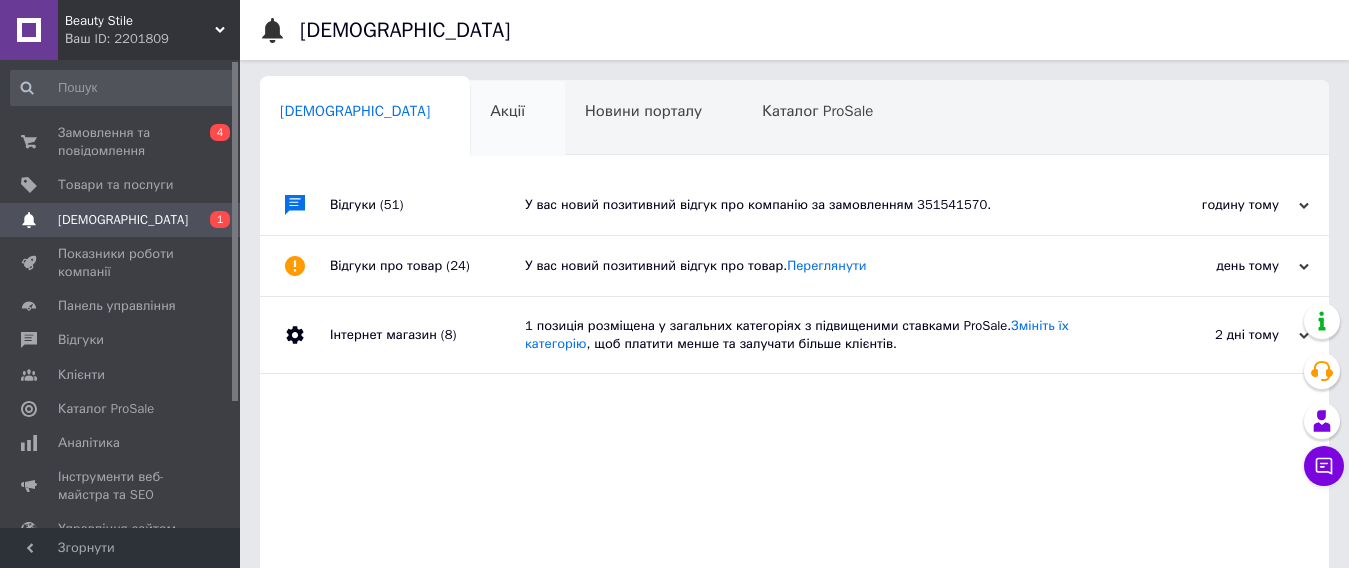 click on "Акції" at bounding box center [507, 111] 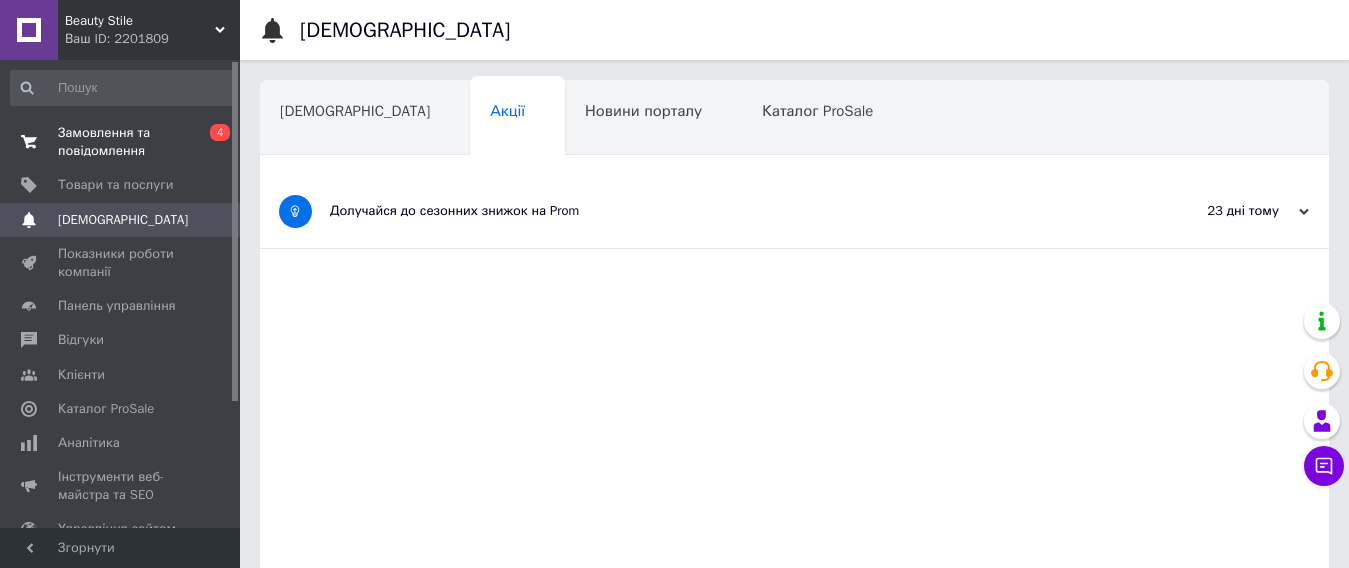 click on "Замовлення та повідомлення" at bounding box center [121, 142] 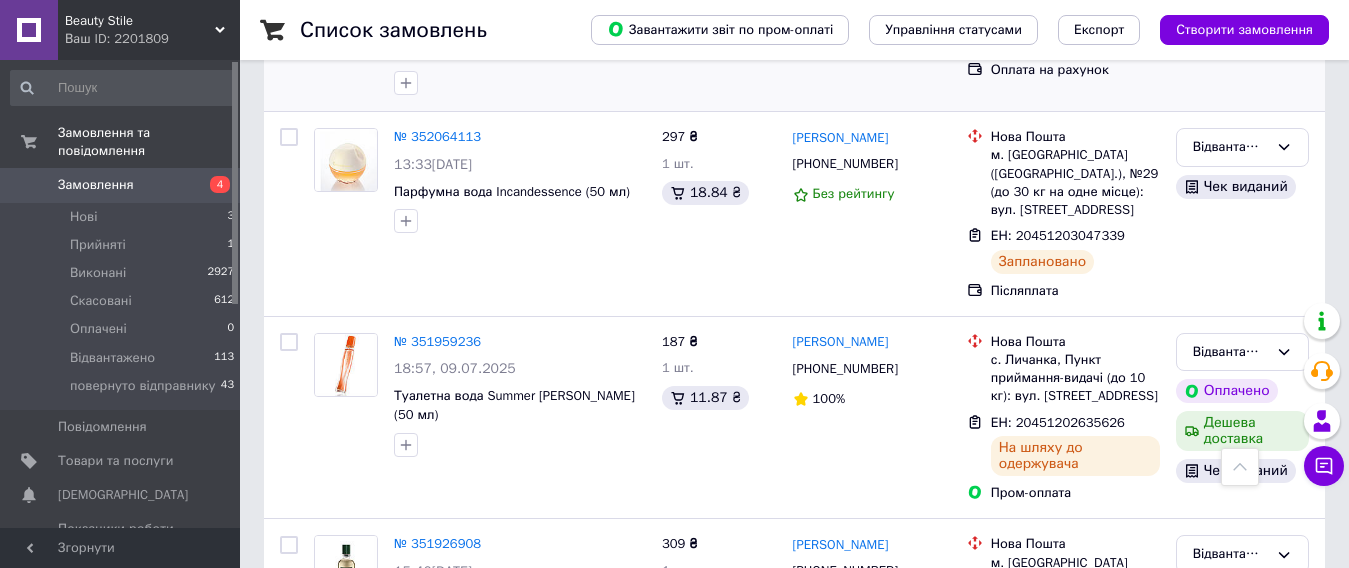 scroll, scrollTop: 700, scrollLeft: 0, axis: vertical 